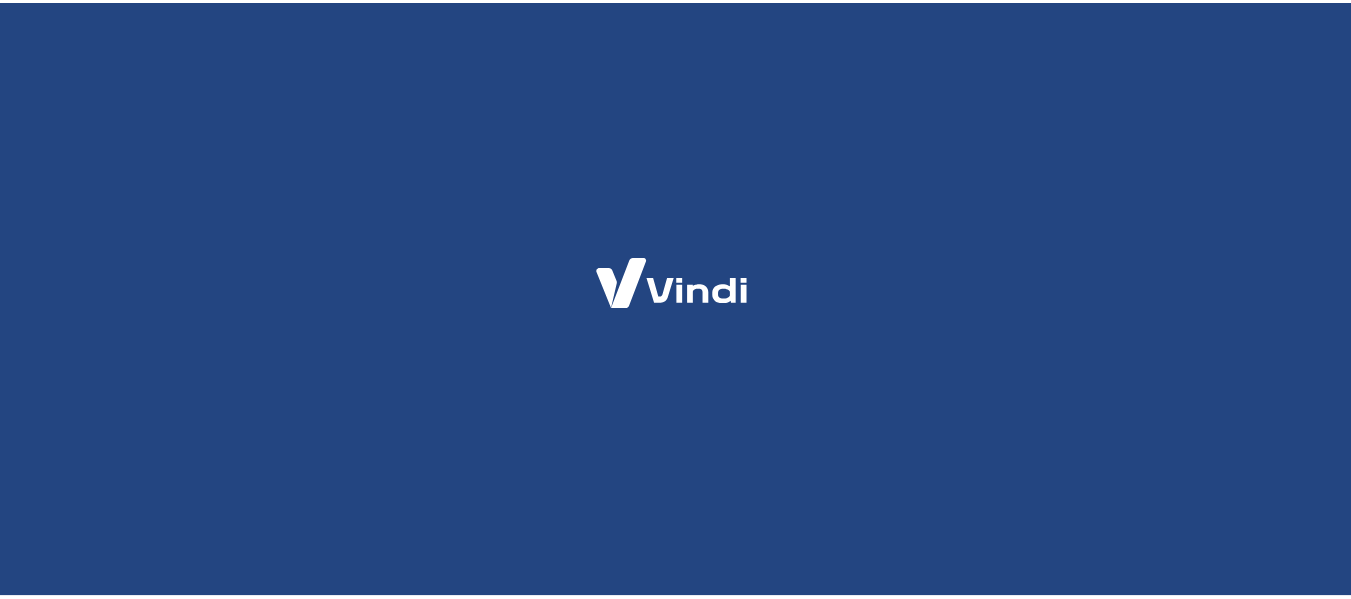 scroll, scrollTop: 0, scrollLeft: 0, axis: both 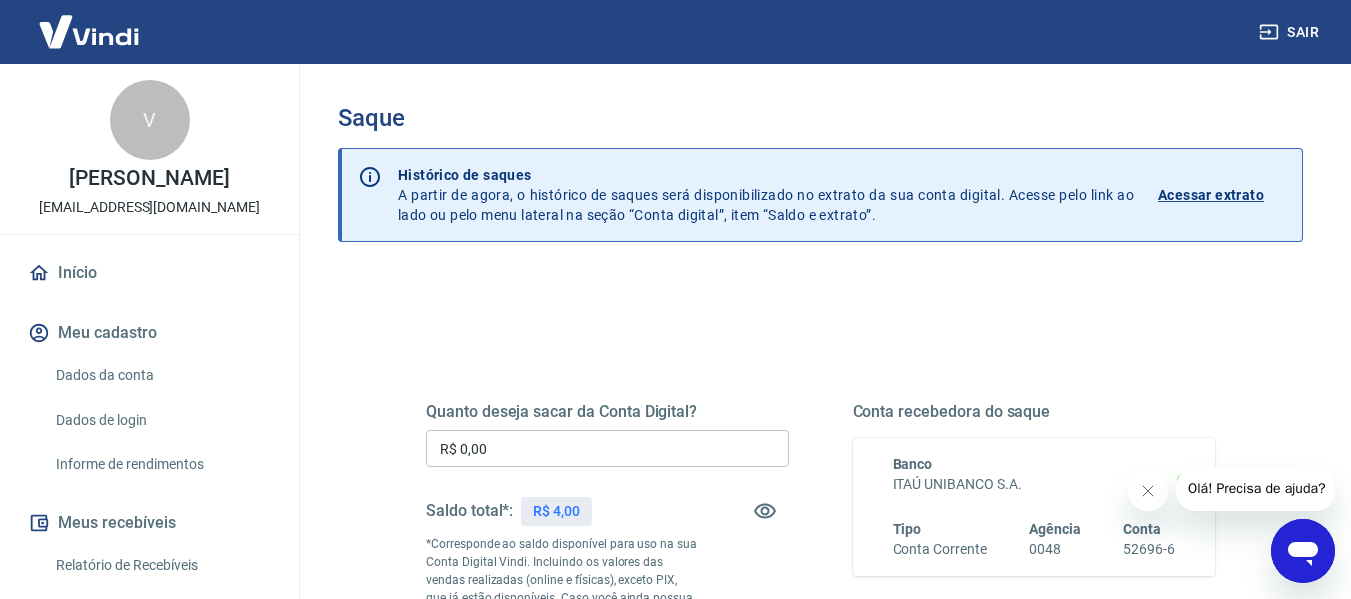 click 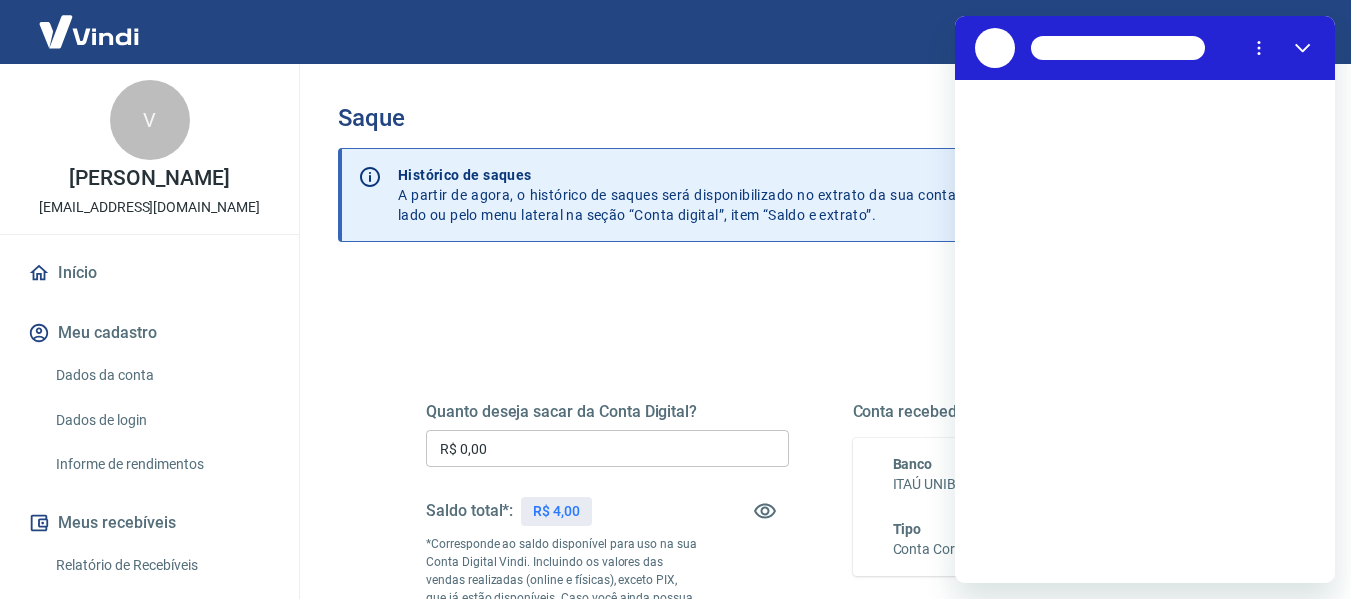 scroll, scrollTop: 0, scrollLeft: 0, axis: both 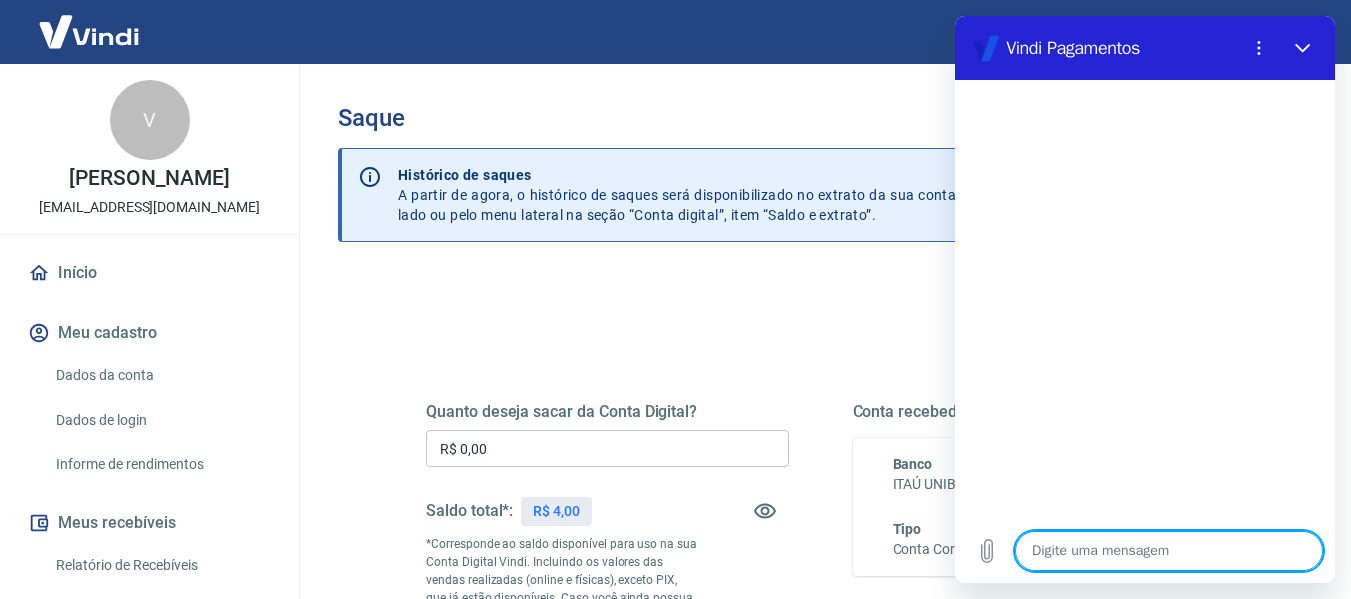 type on "b" 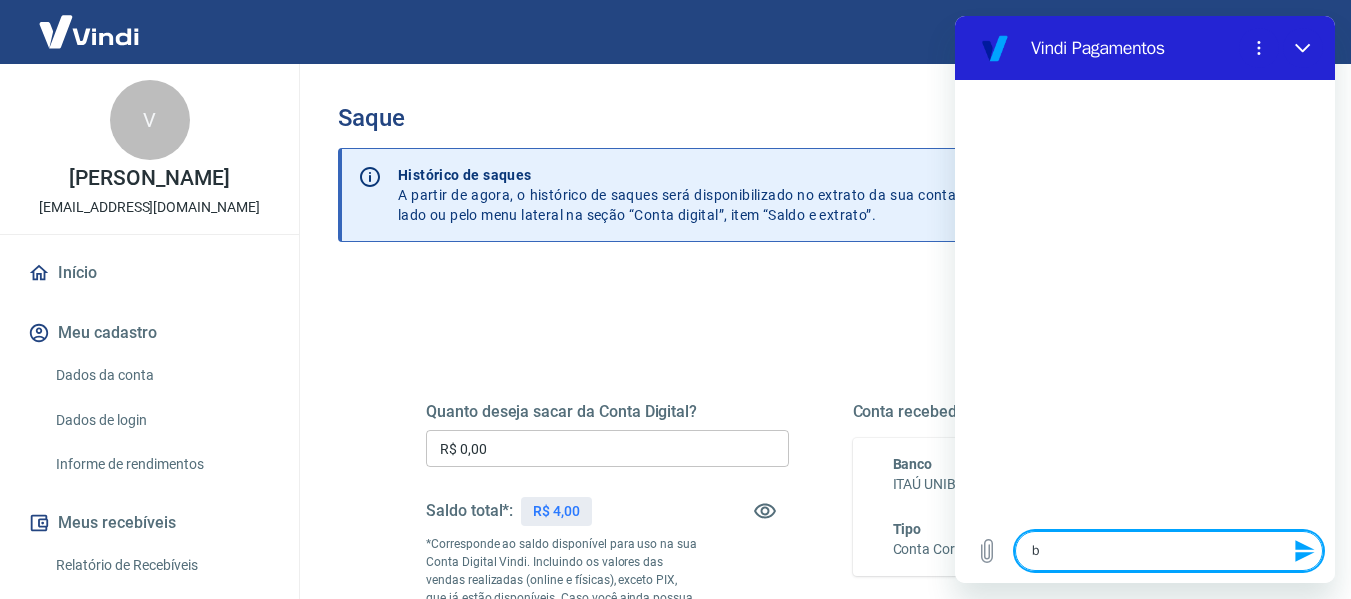 type on "bo" 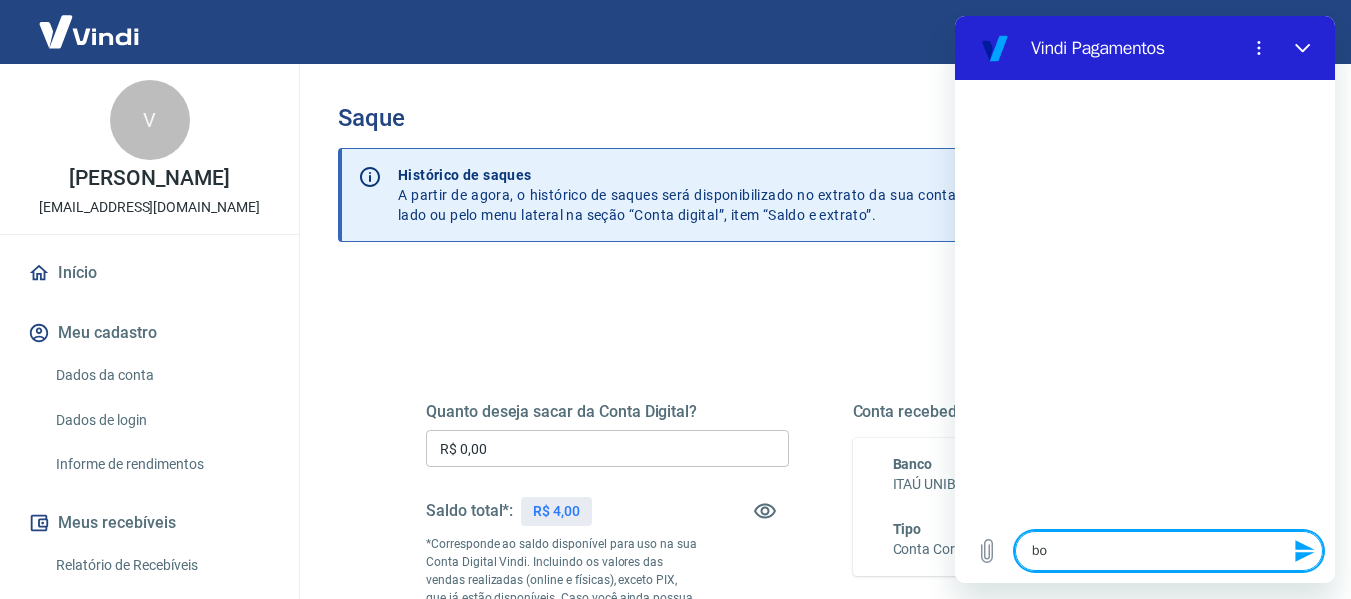 type on "bom" 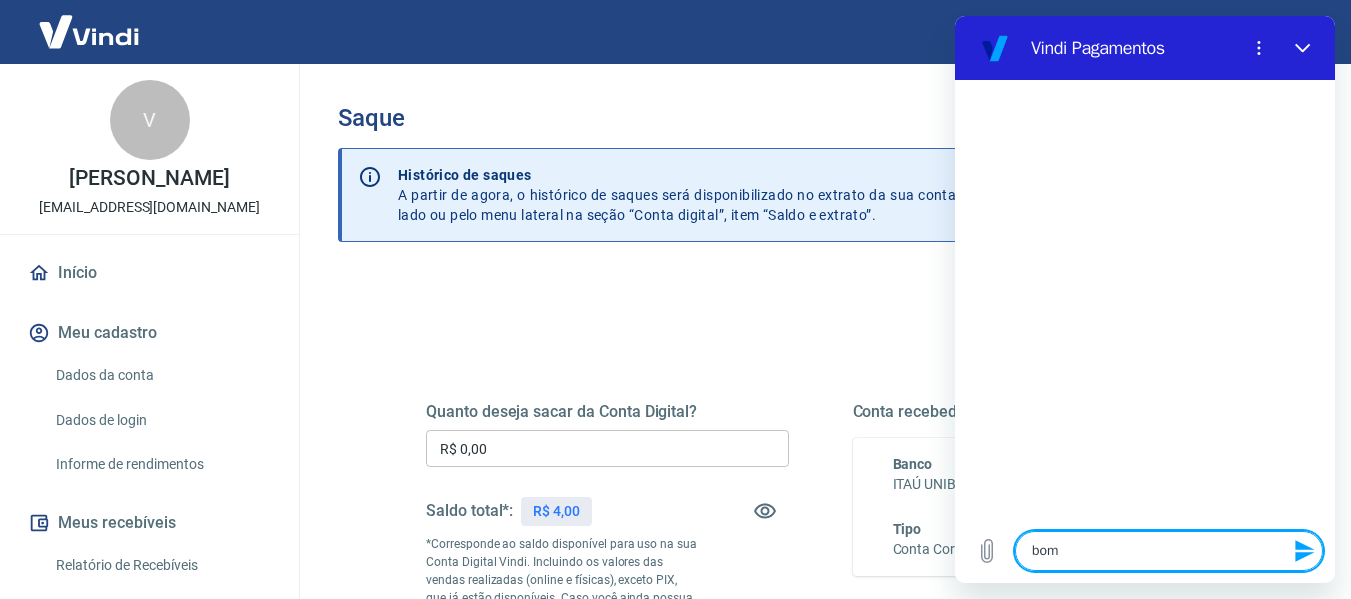type on "bom" 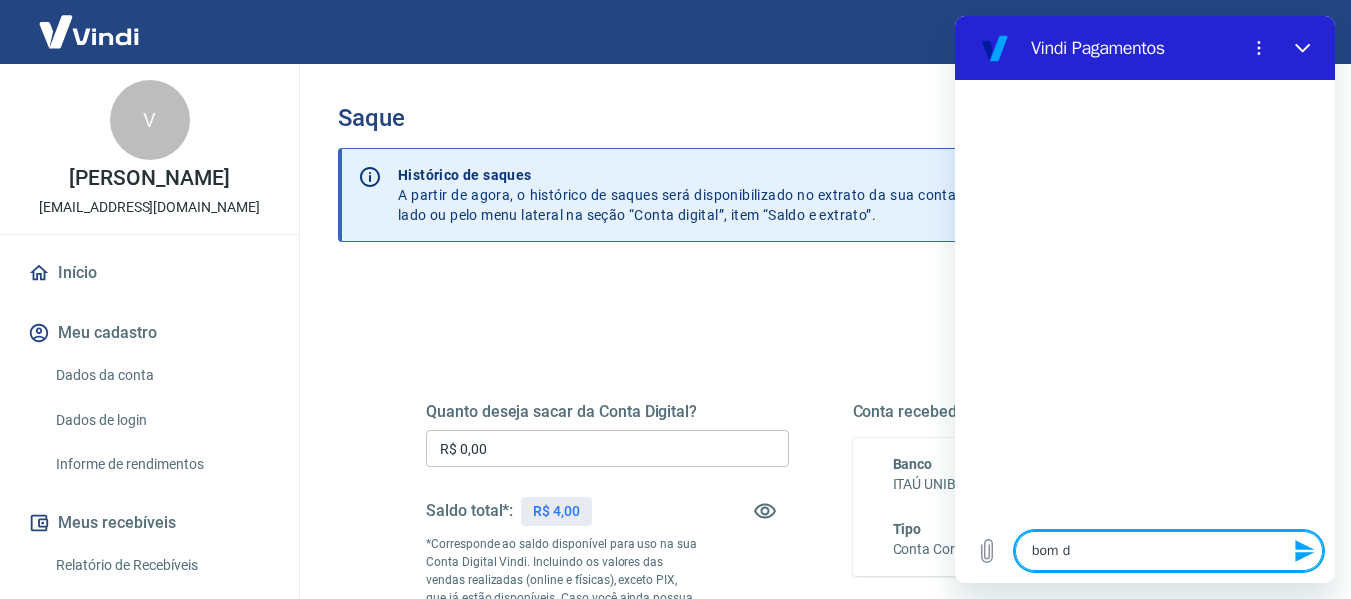 type on "bom di" 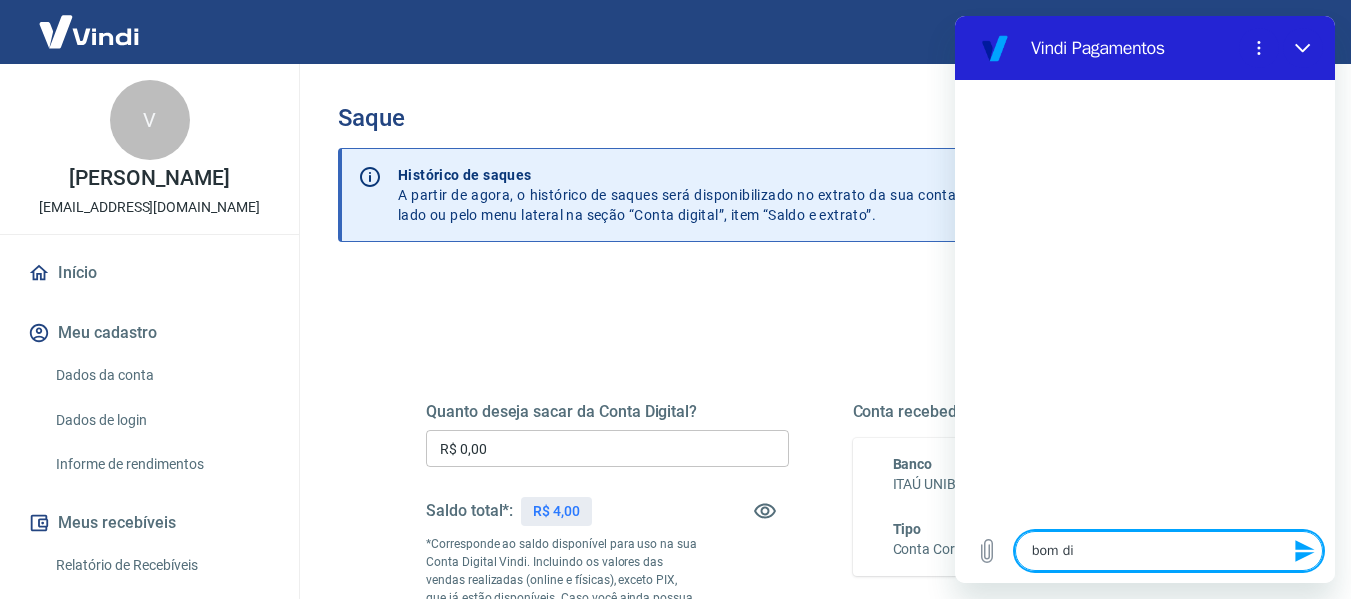 type on "x" 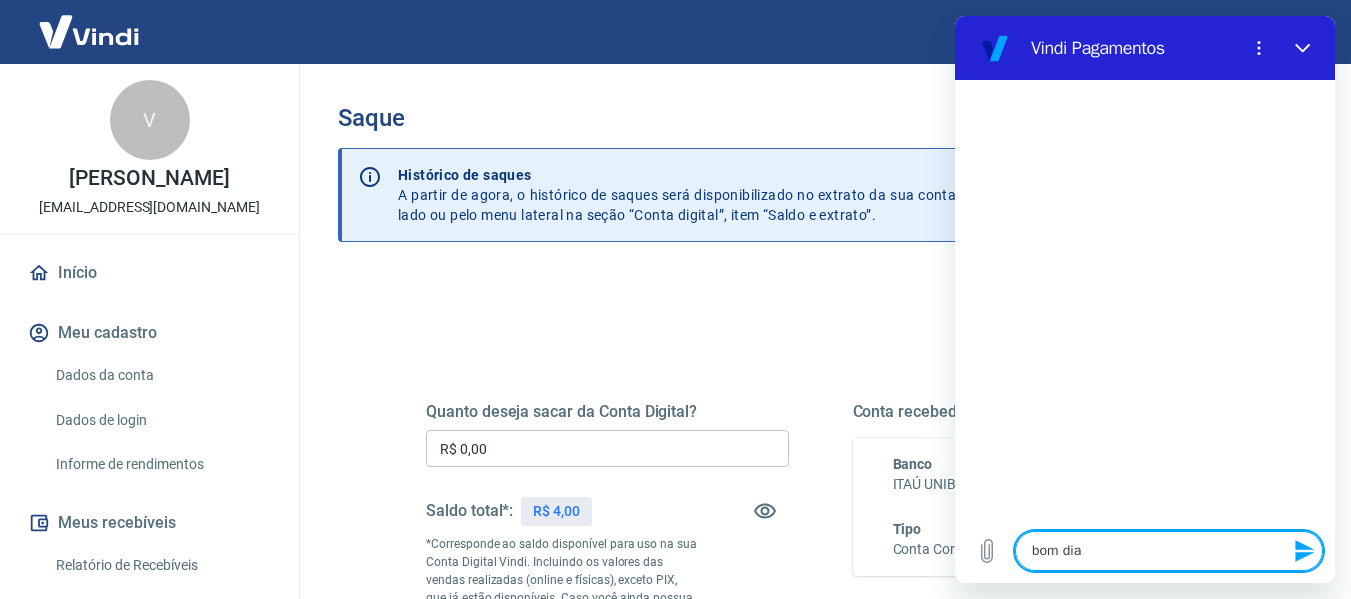 type 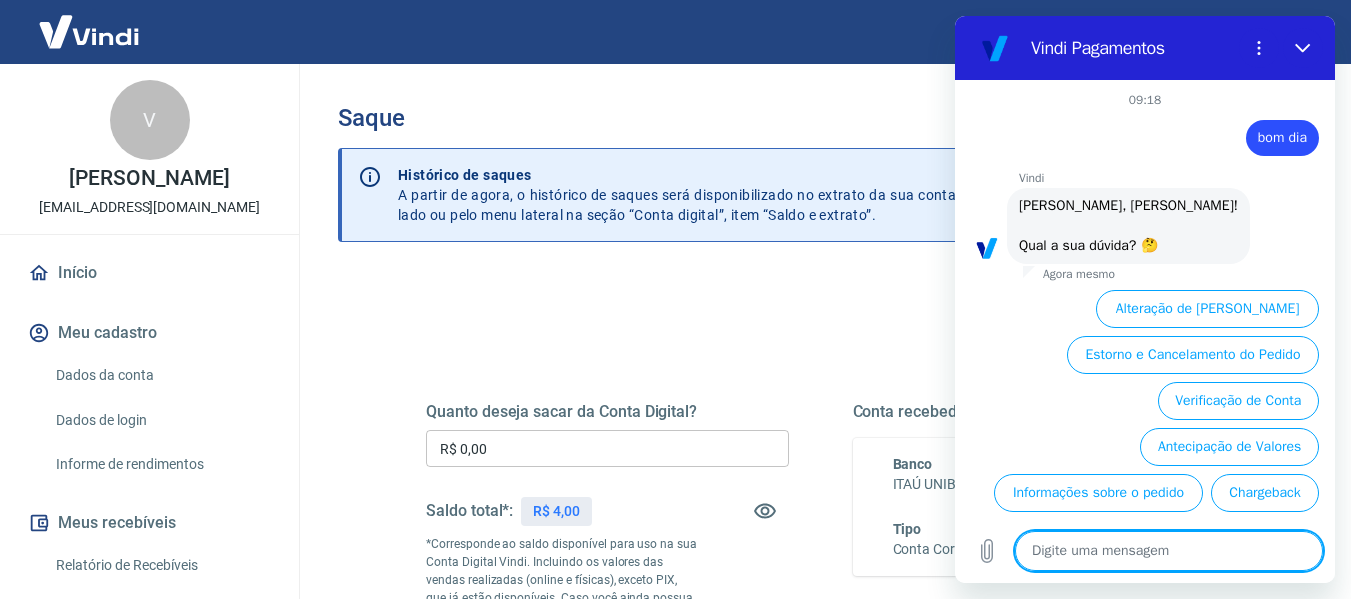 scroll, scrollTop: 134, scrollLeft: 0, axis: vertical 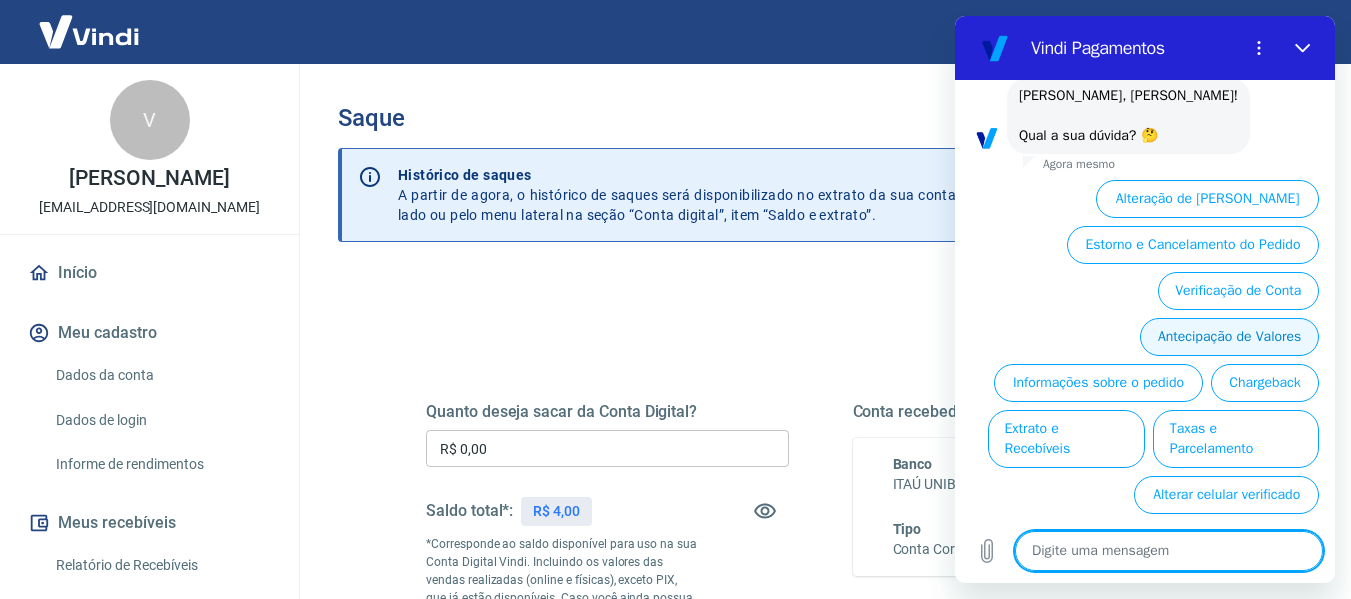click on "Antecipação de Valores" at bounding box center [1229, 337] 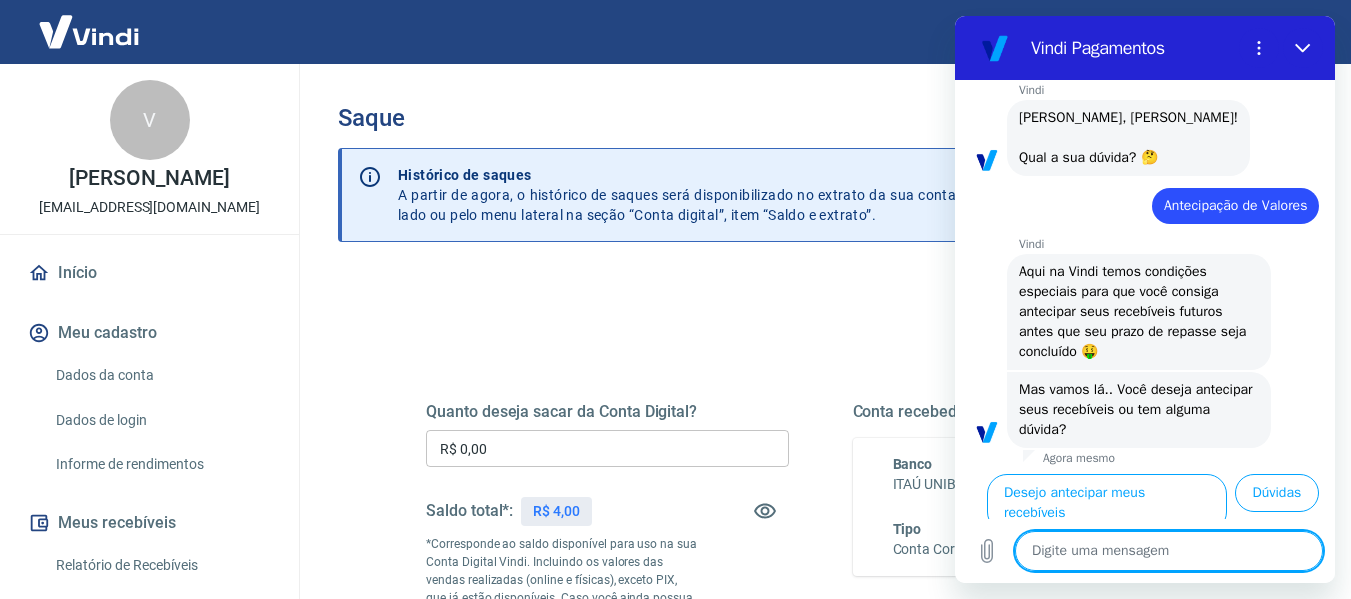 scroll, scrollTop: 130, scrollLeft: 0, axis: vertical 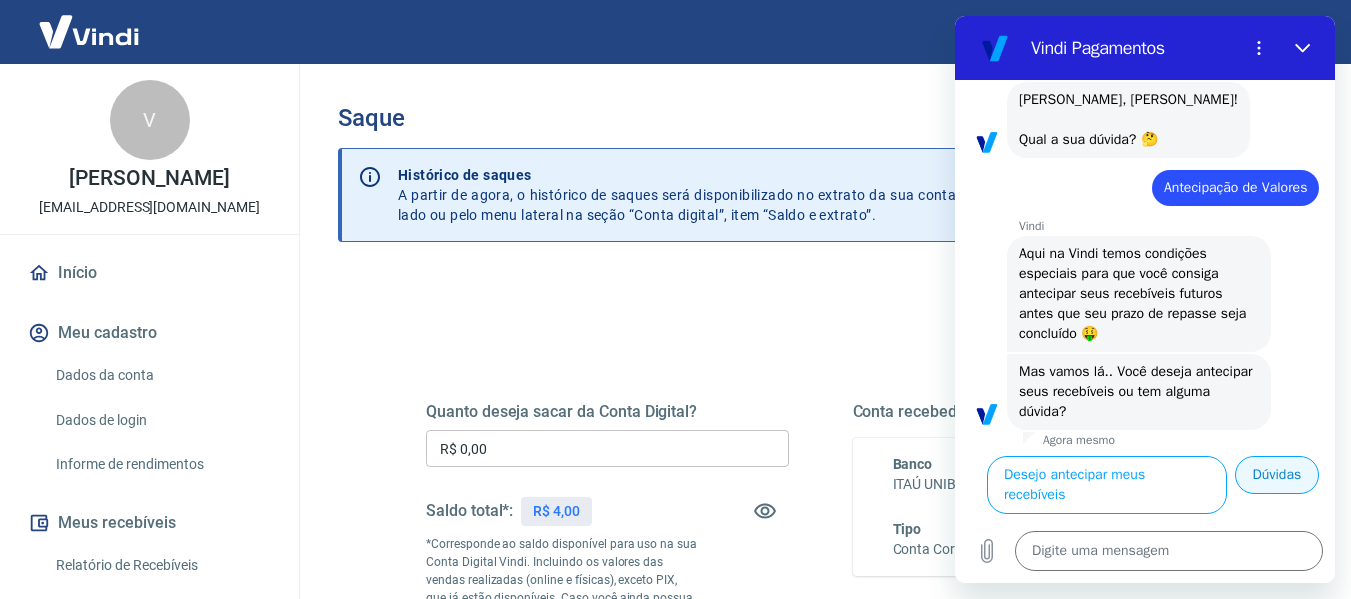 click on "Dúvidas" at bounding box center [1277, 475] 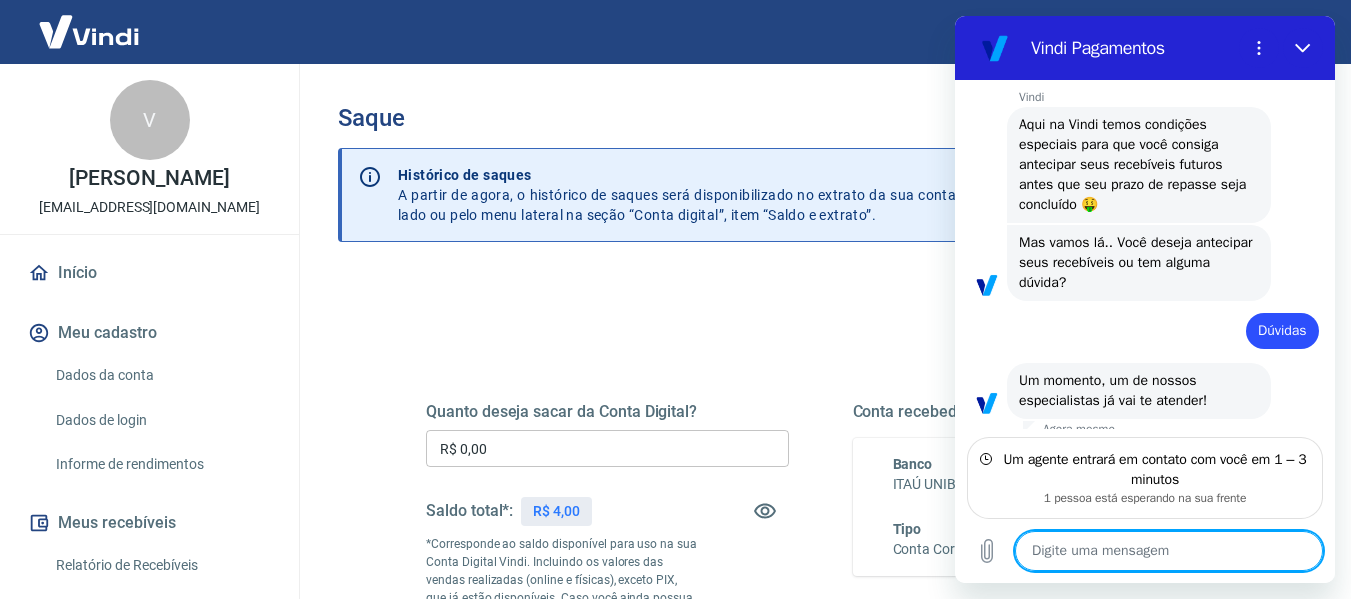 scroll, scrollTop: 246, scrollLeft: 0, axis: vertical 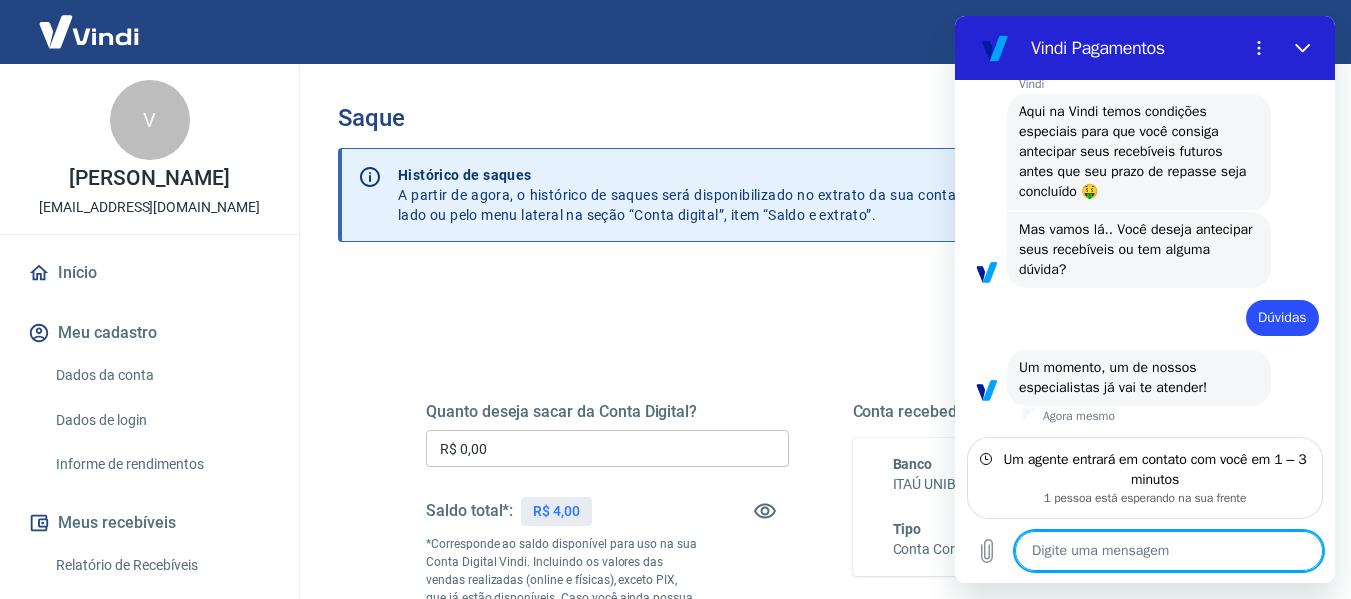type on "x" 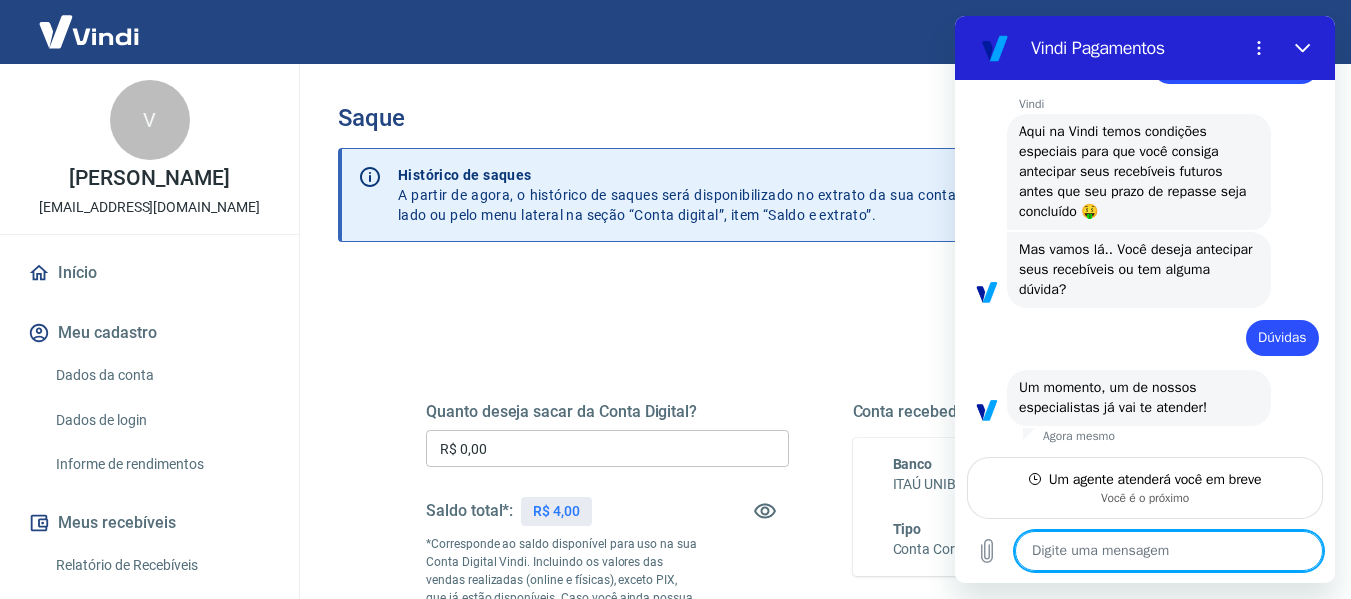 scroll, scrollTop: 226, scrollLeft: 0, axis: vertical 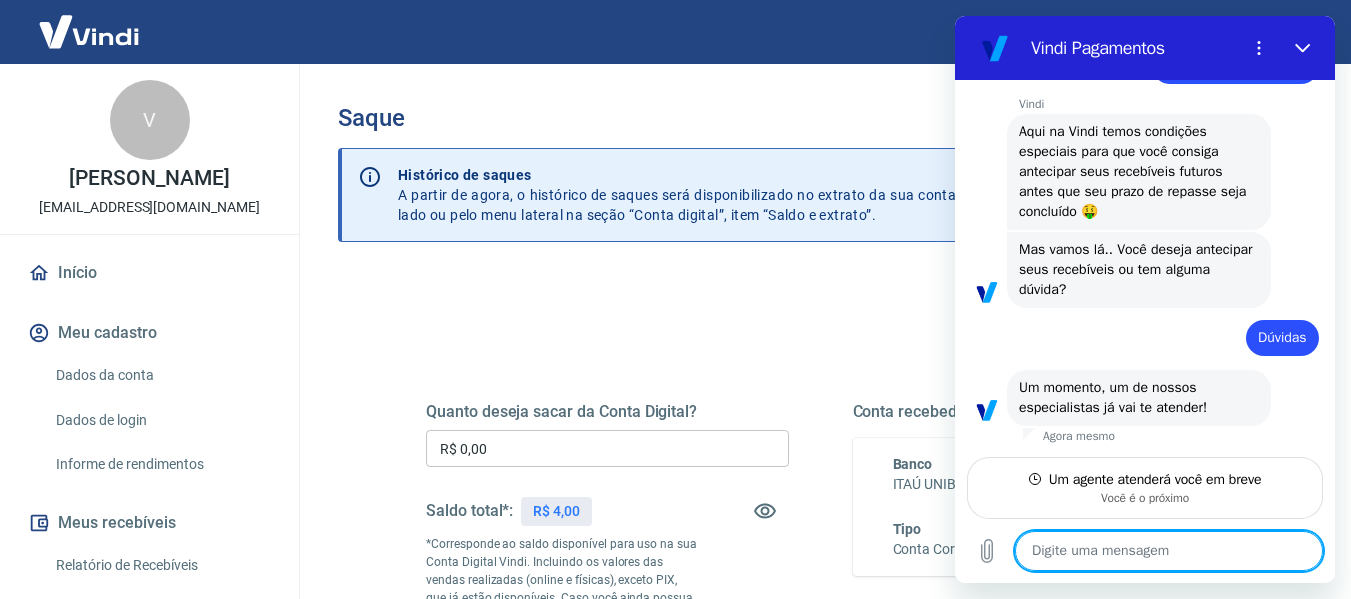 click at bounding box center (1169, 551) 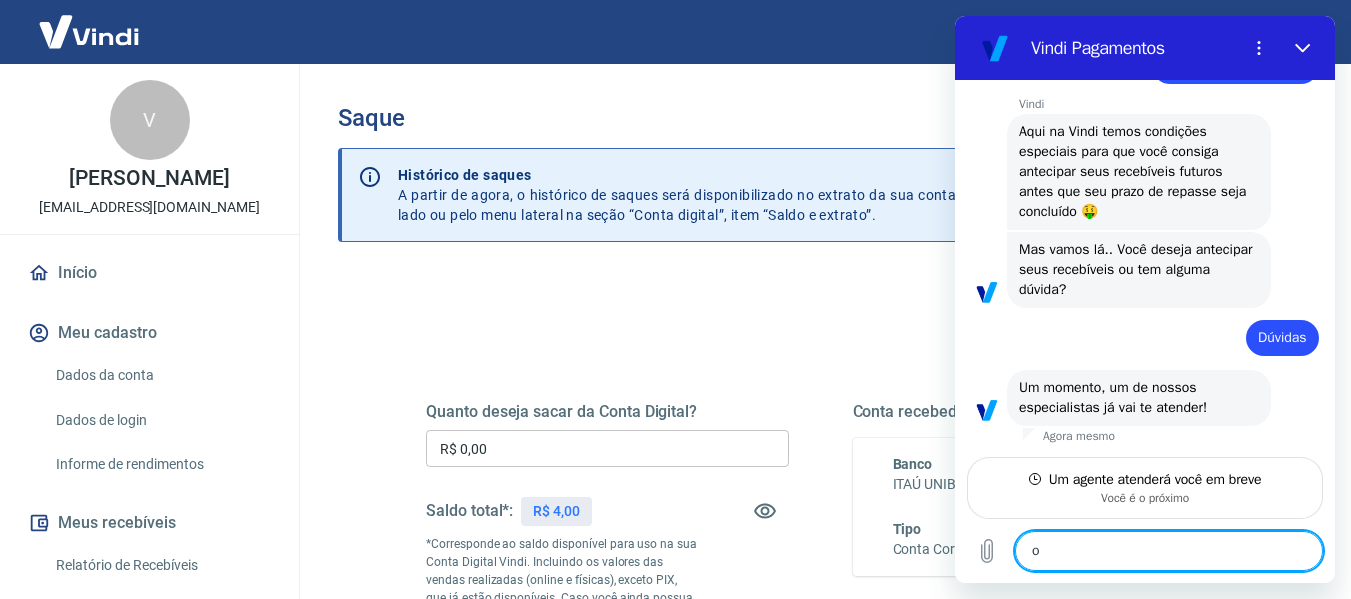 type on "ok" 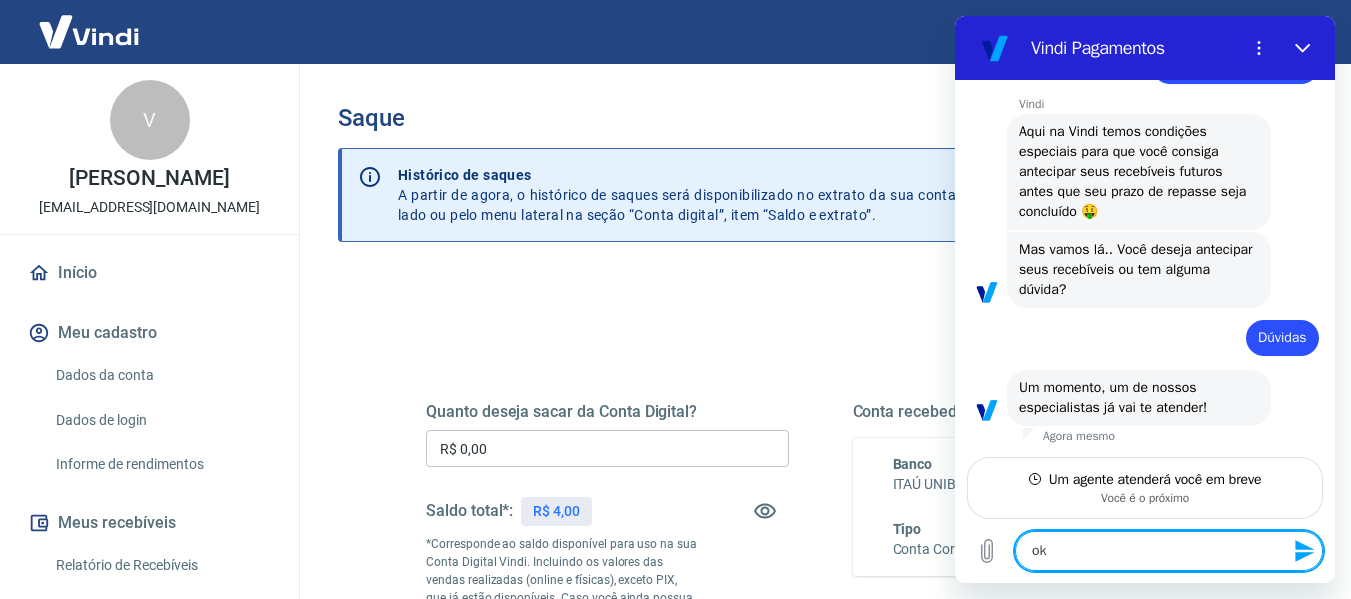 type 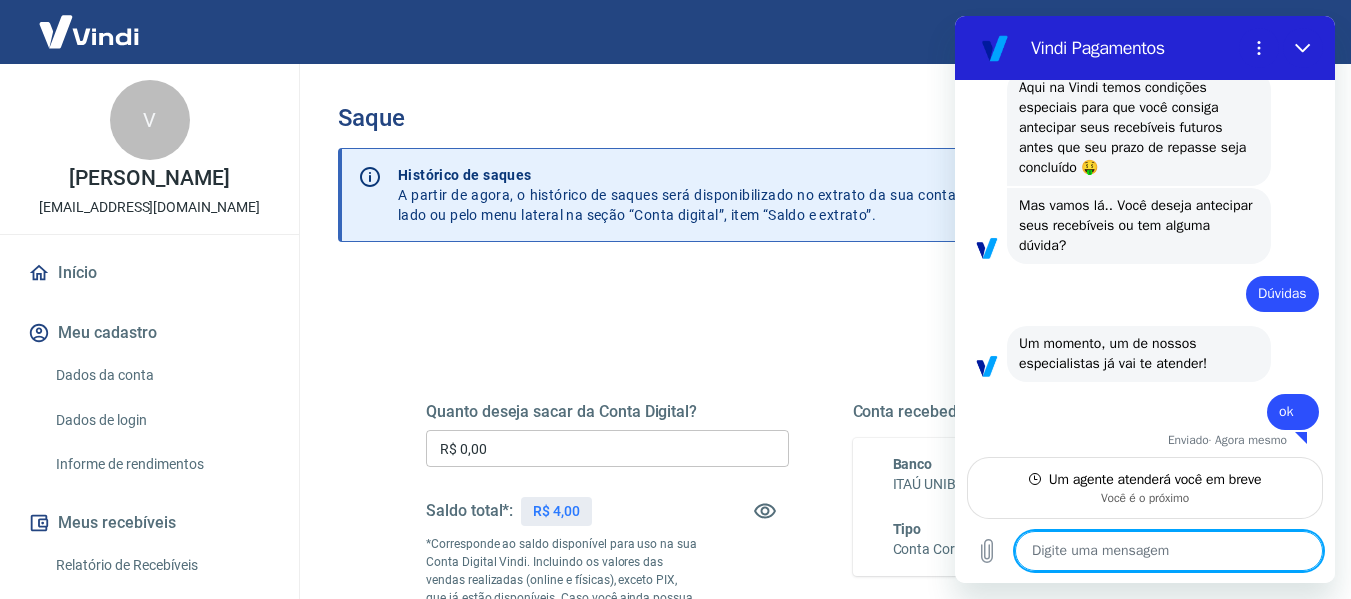 scroll, scrollTop: 274, scrollLeft: 0, axis: vertical 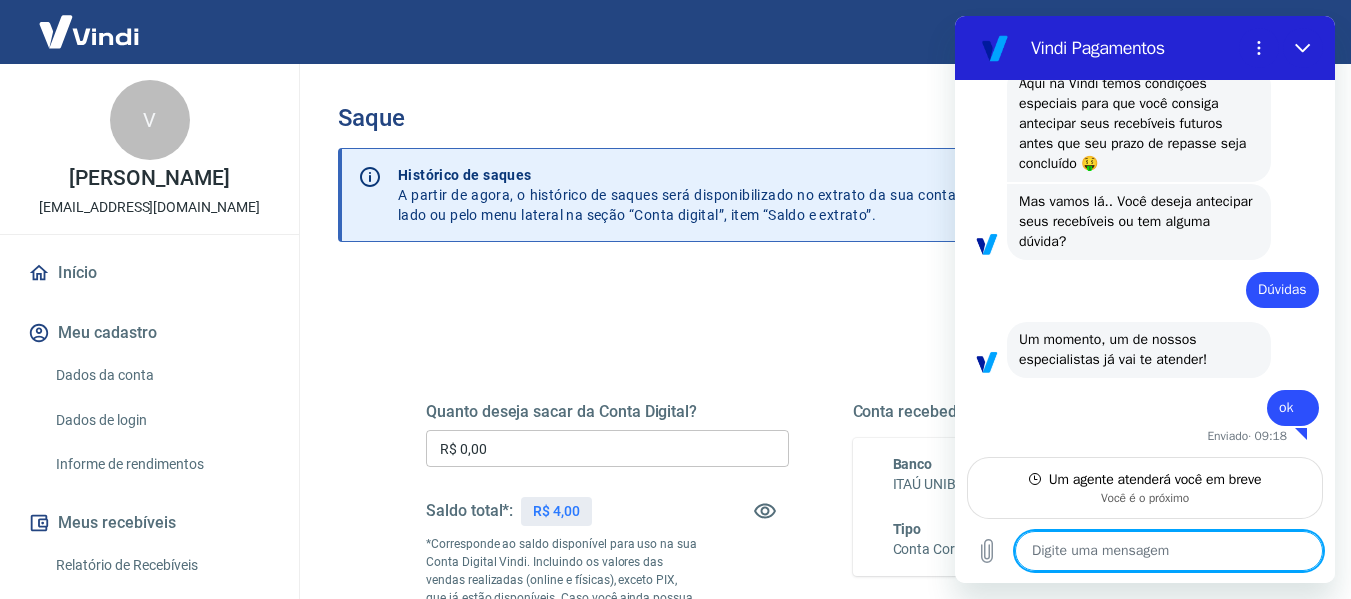 click at bounding box center [1169, 551] 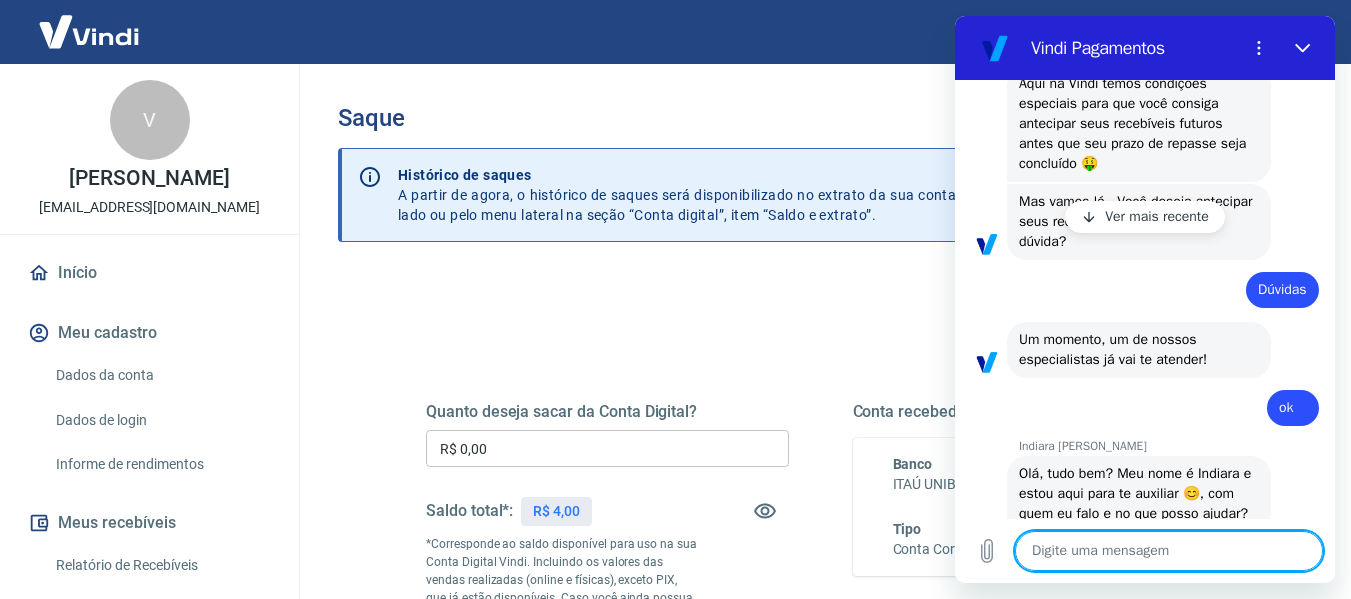 scroll, scrollTop: 368, scrollLeft: 0, axis: vertical 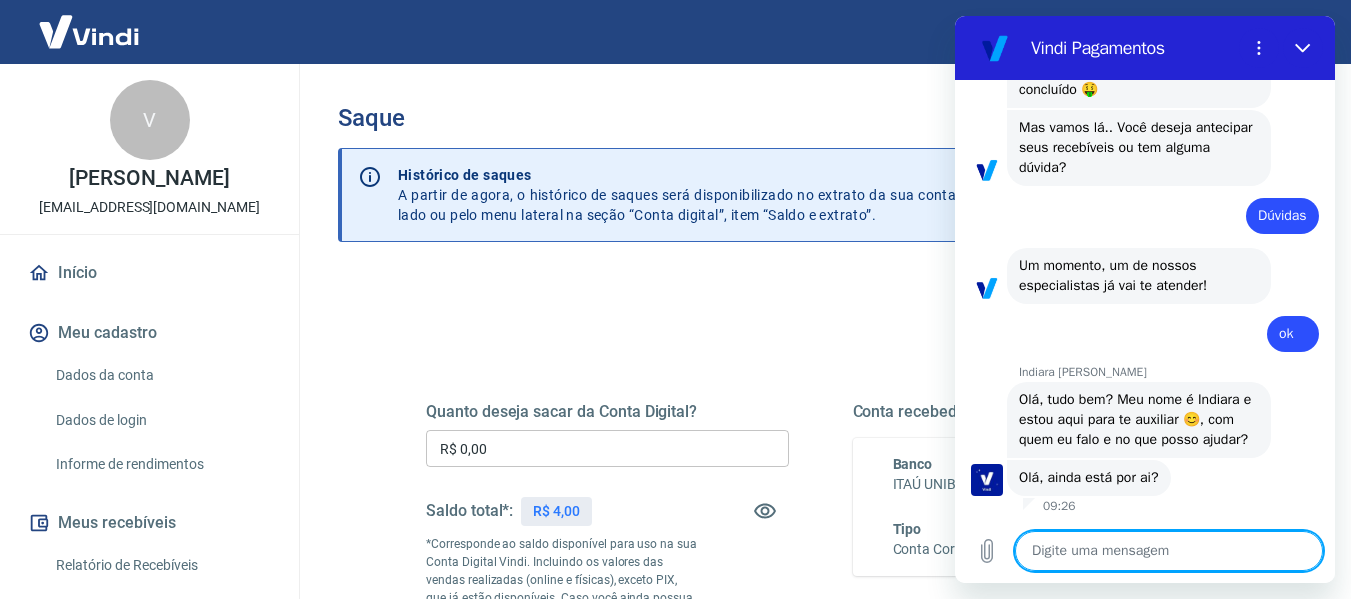 type on "x" 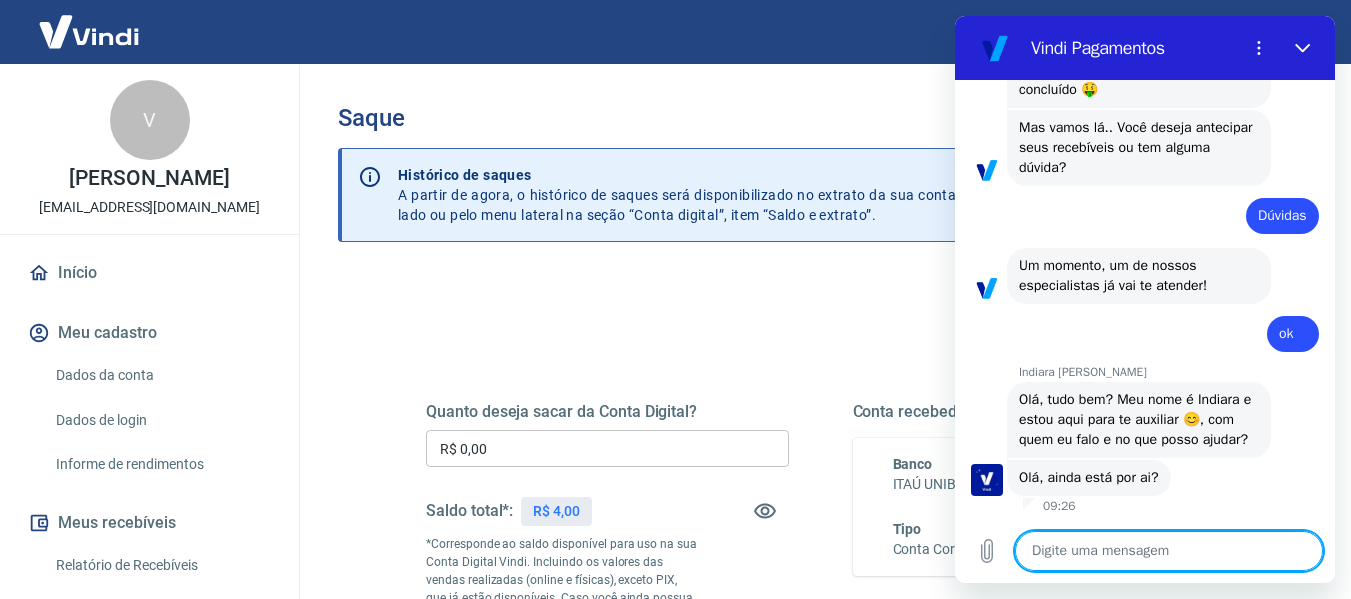 drag, startPoint x: 1109, startPoint y: 532, endPoint x: 1095, endPoint y: 524, distance: 16.124516 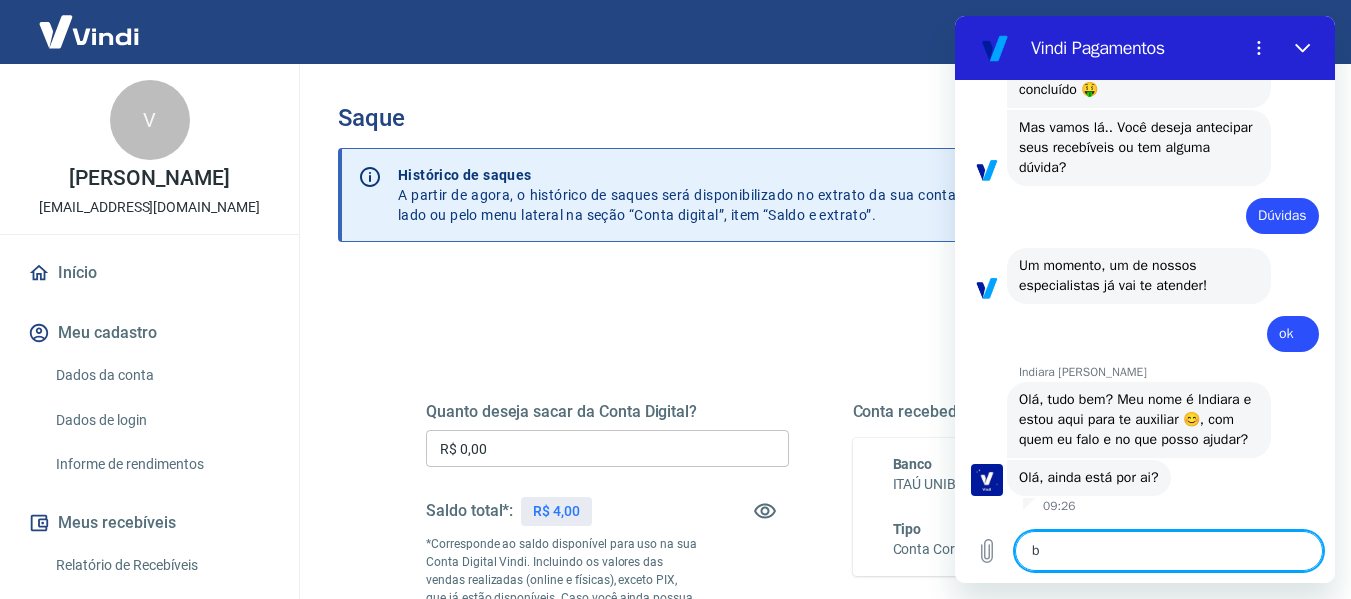 type on "bo" 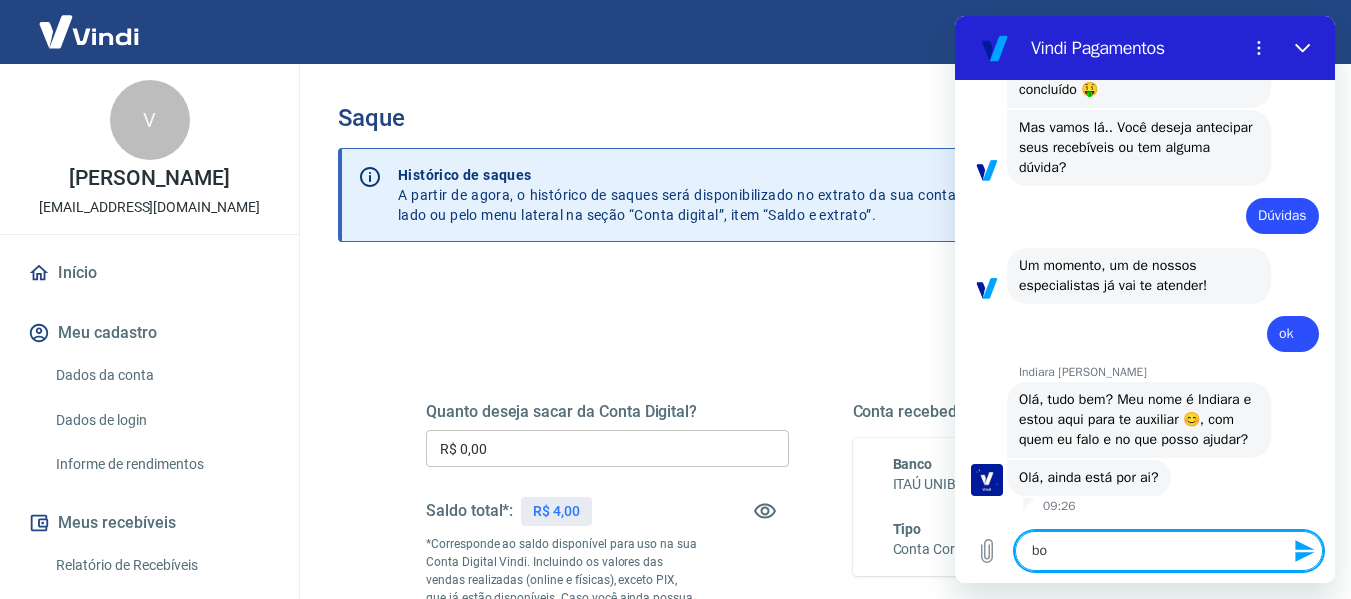 type on "bom" 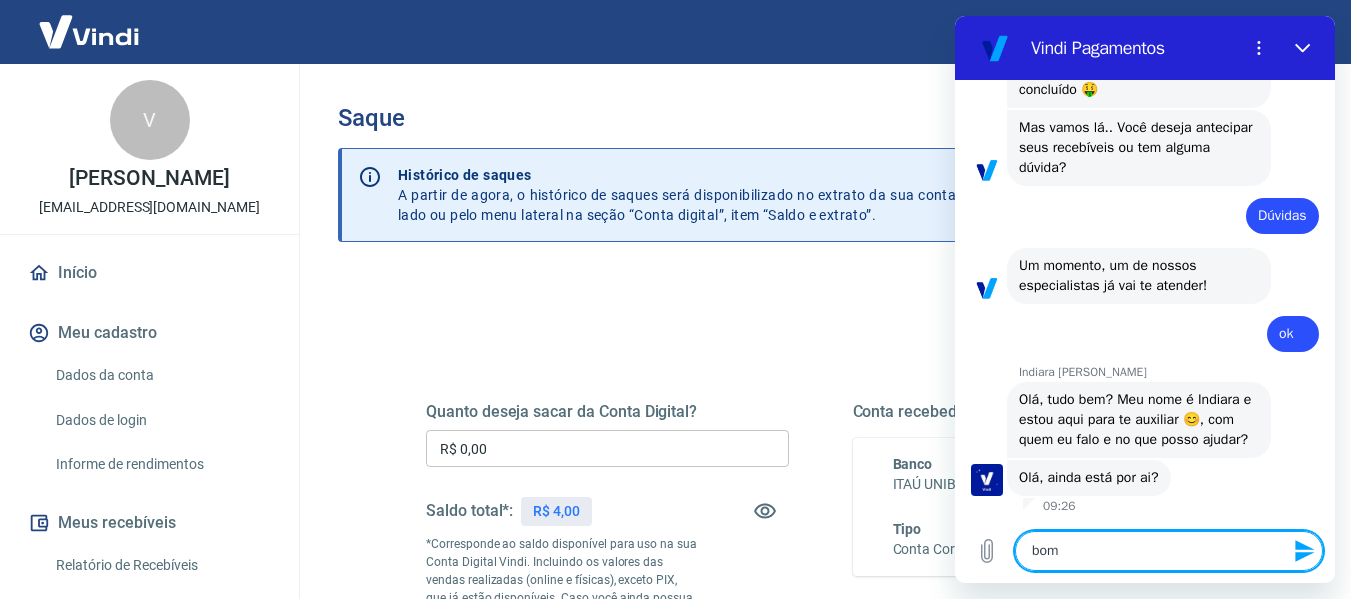type on "bom" 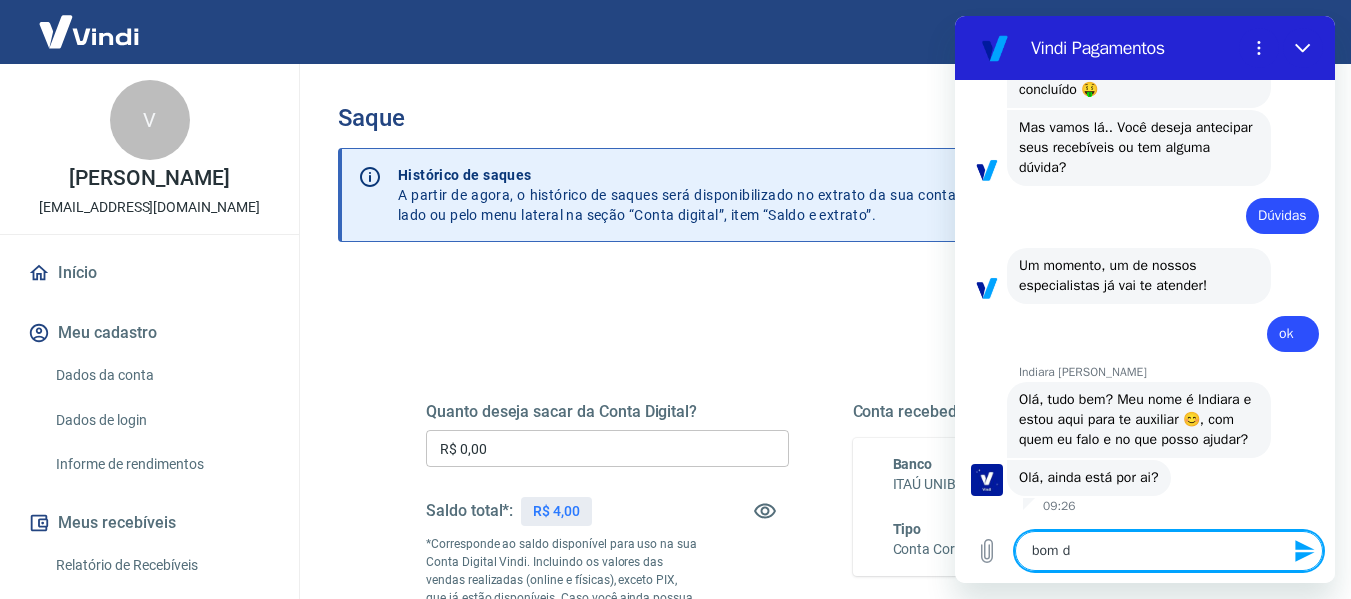 type on "bom di" 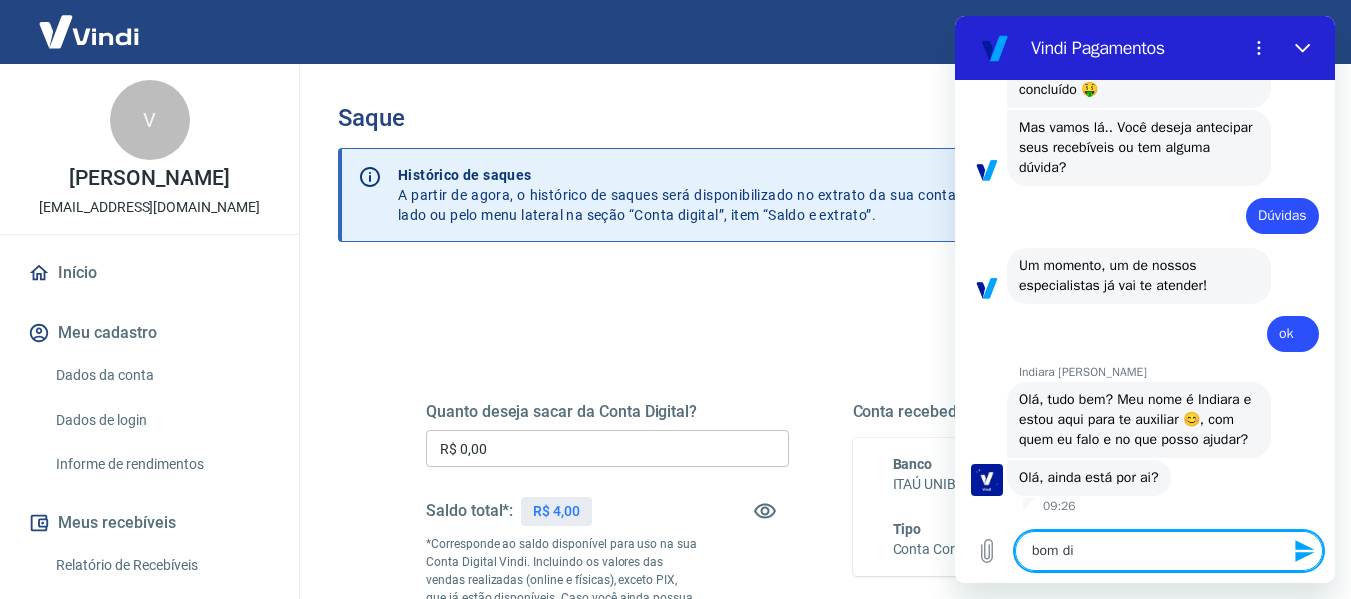 type on "bom dia" 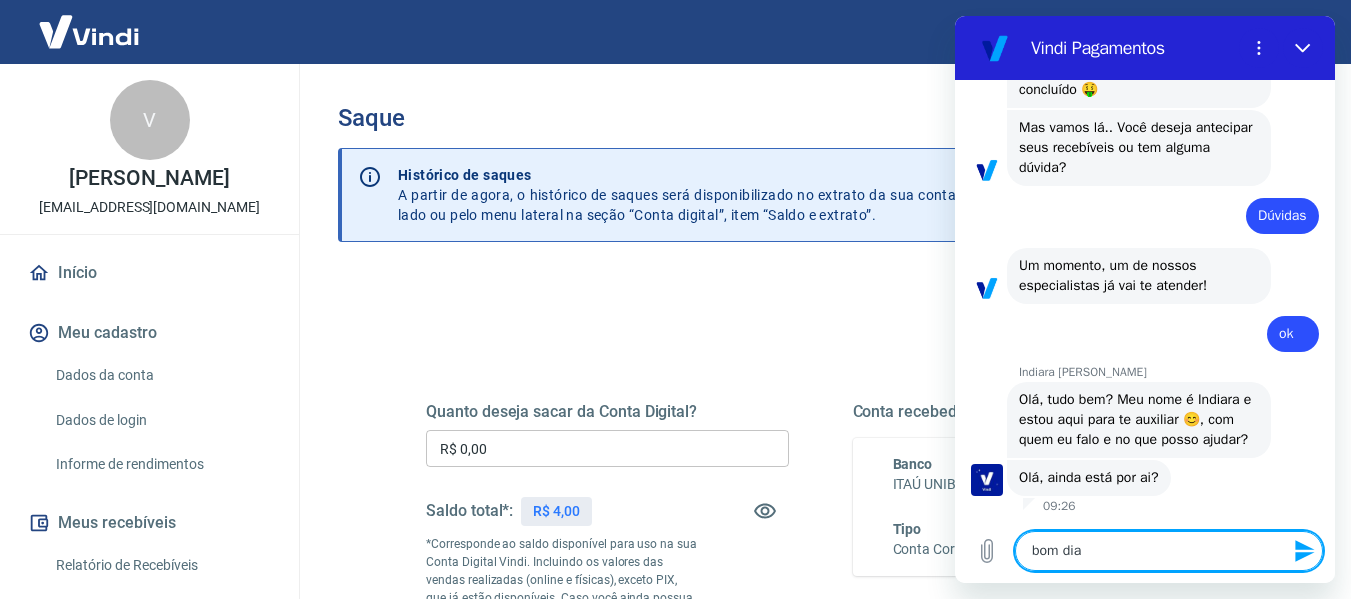 type 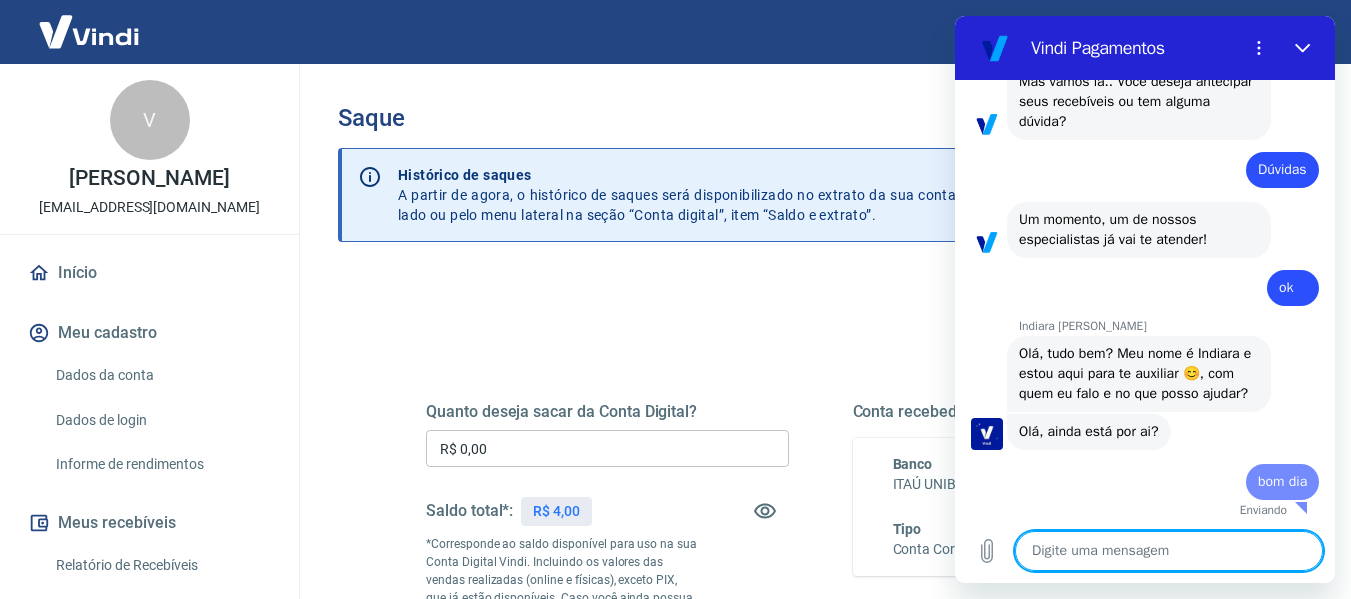 type on "x" 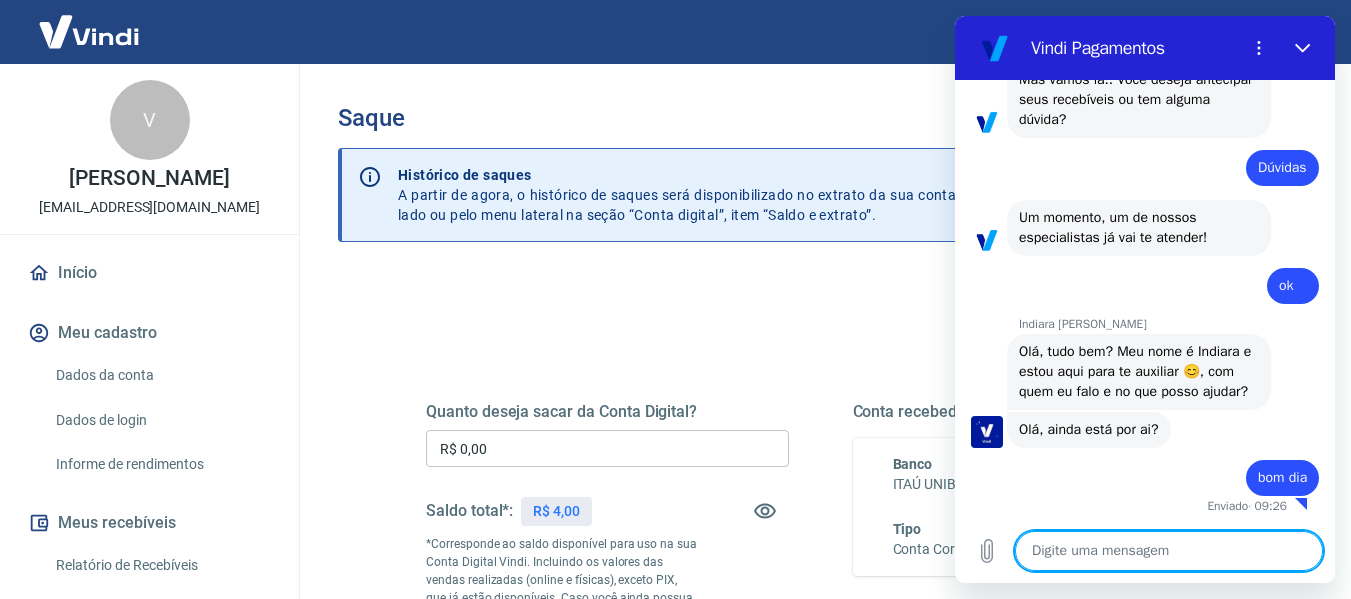scroll, scrollTop: 416, scrollLeft: 0, axis: vertical 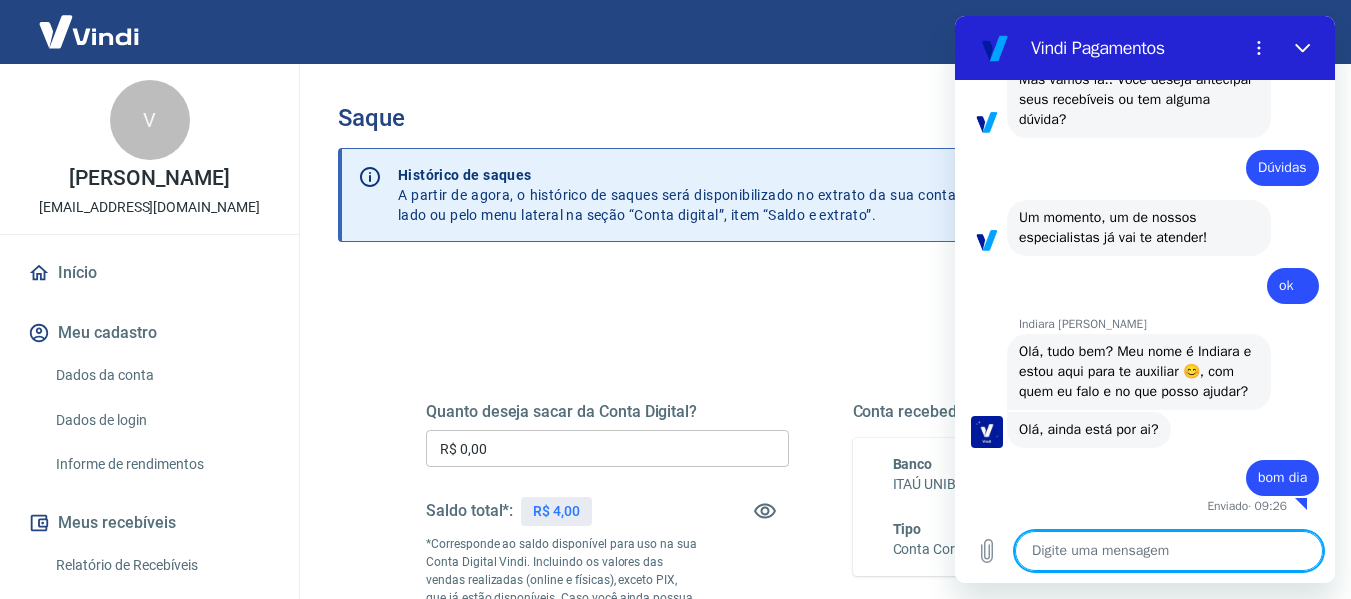 type on "p" 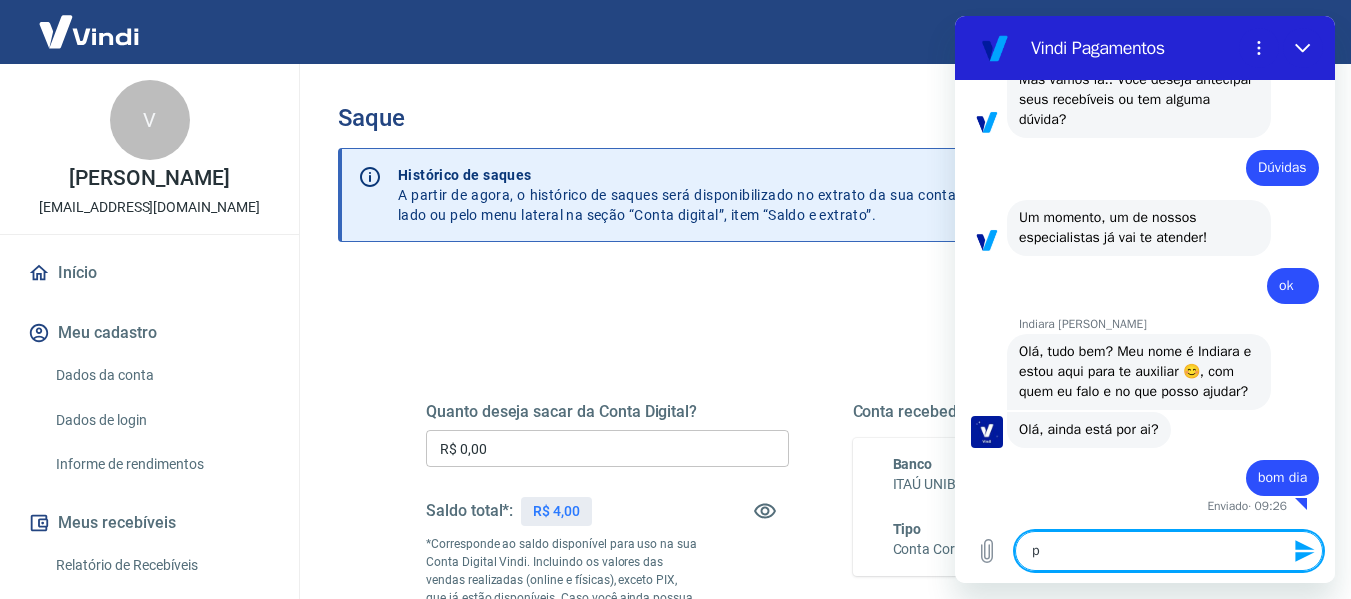 type on "po" 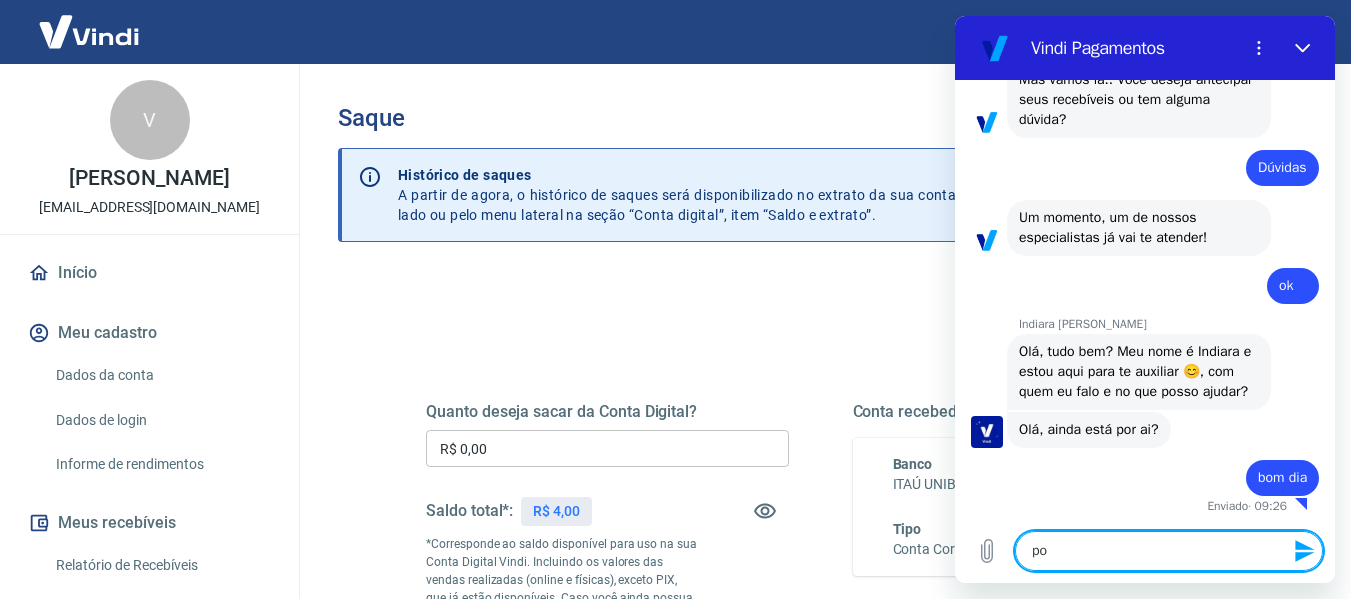 type on "por" 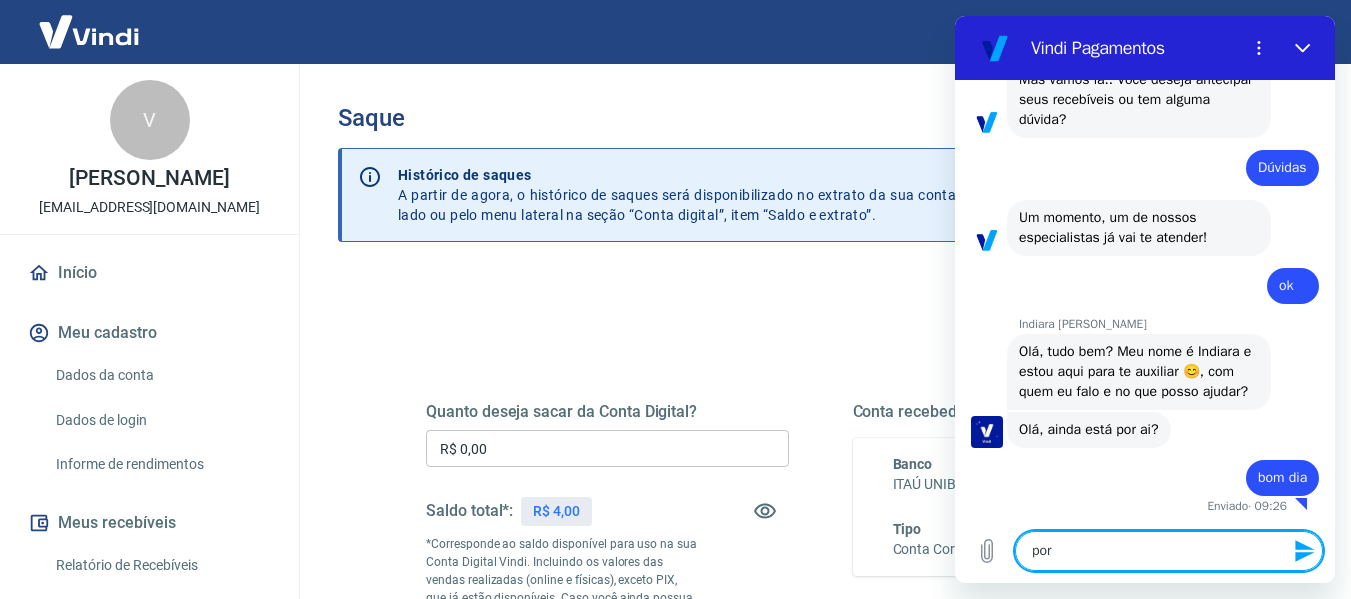 type on "por" 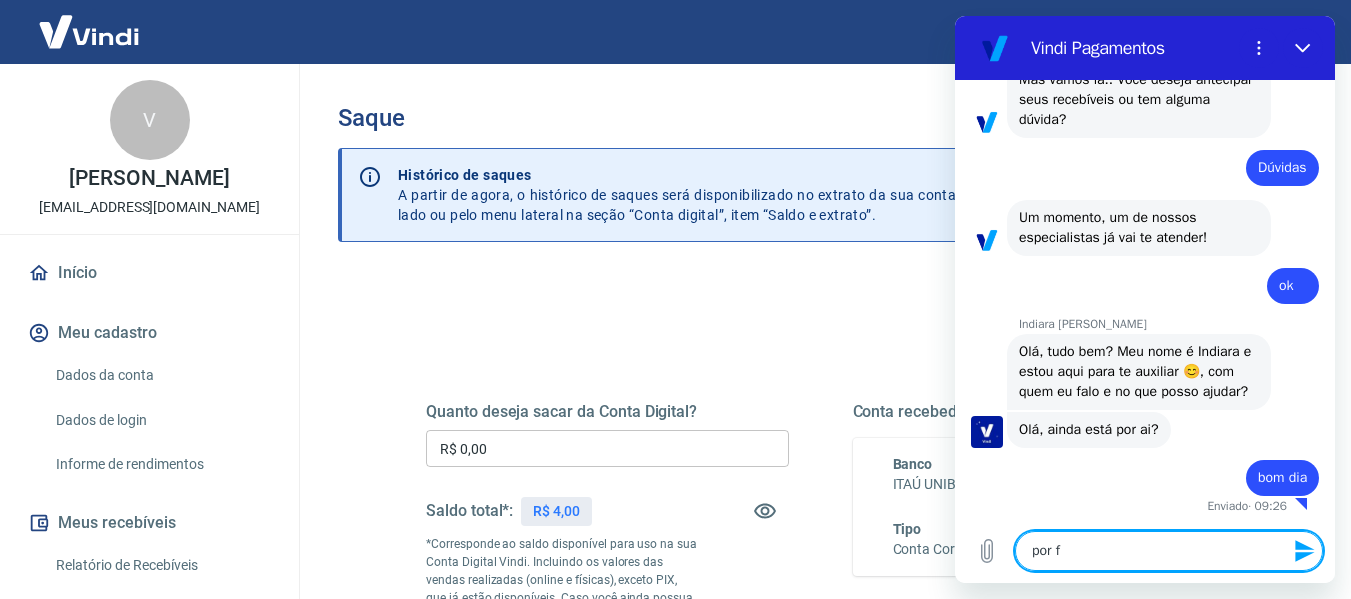 type on "por fa" 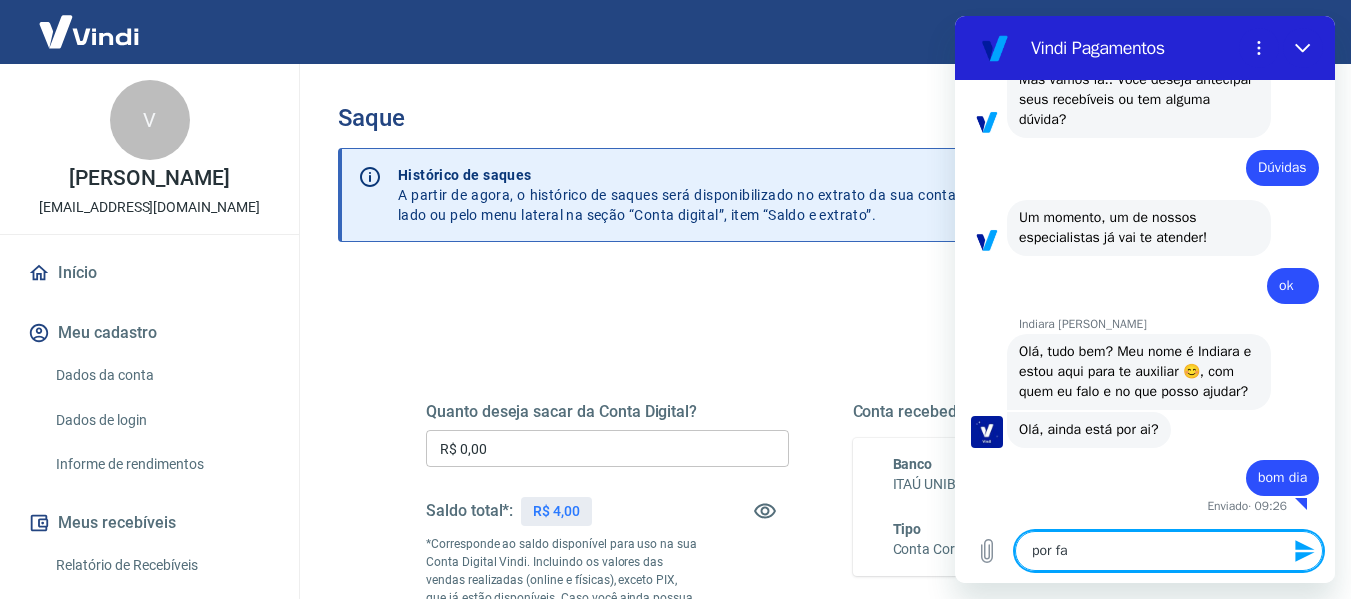type on "por fav" 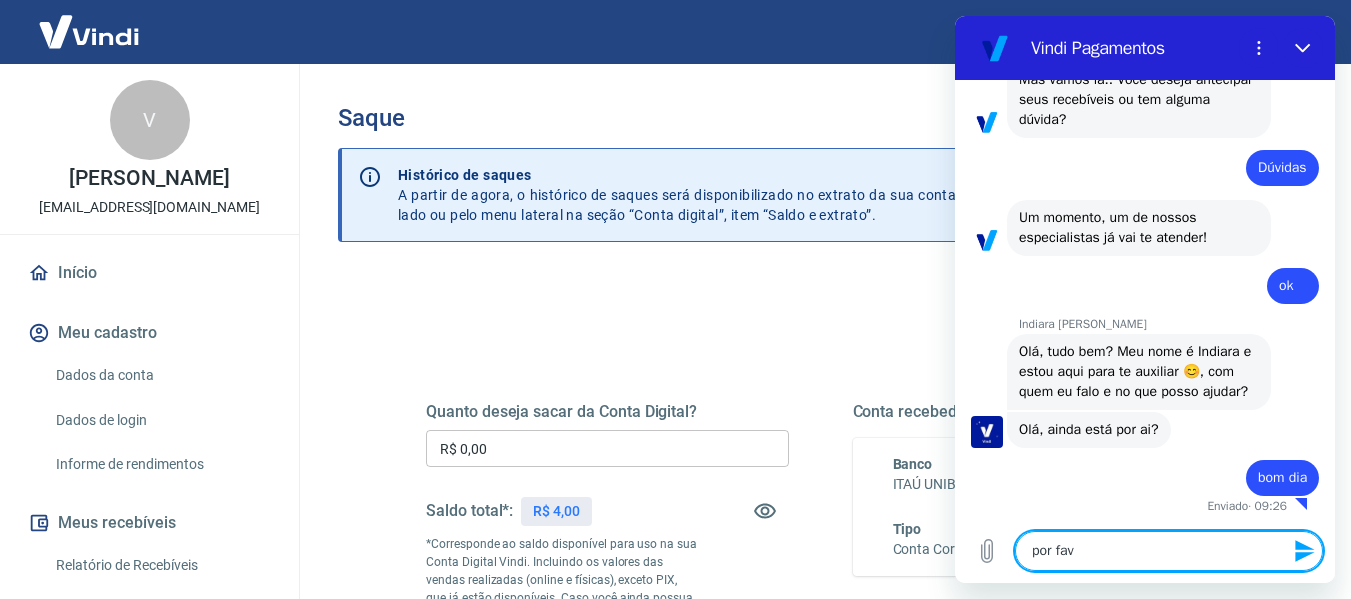 type on "por favo" 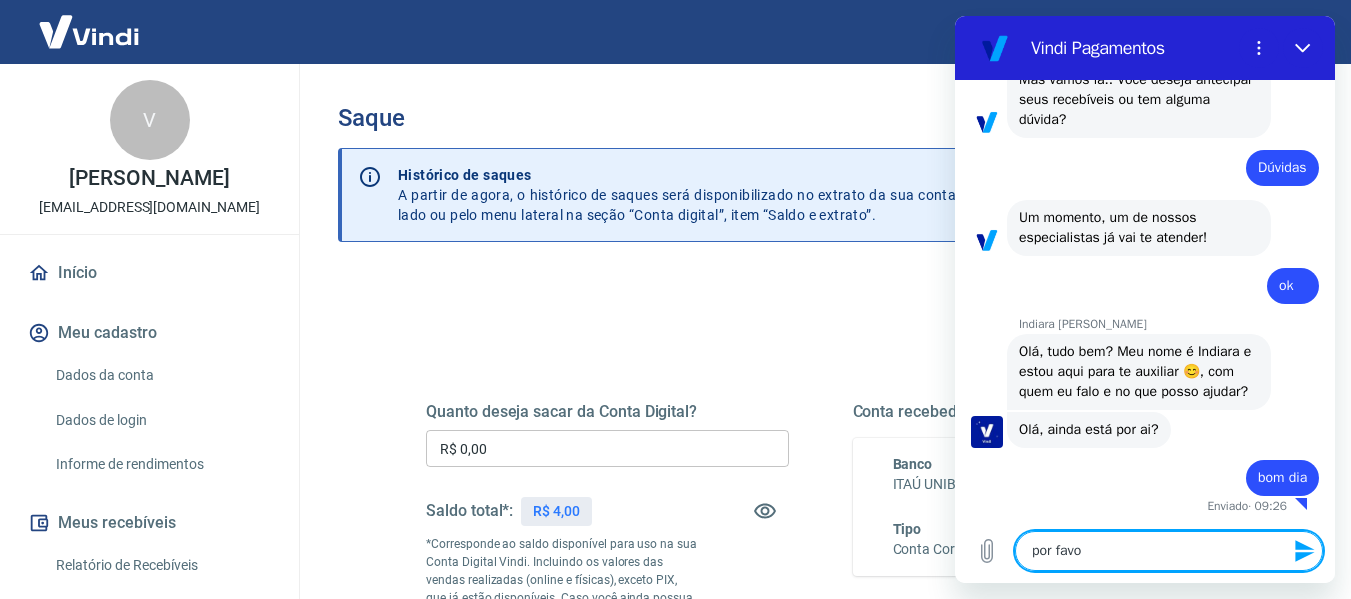 type on "x" 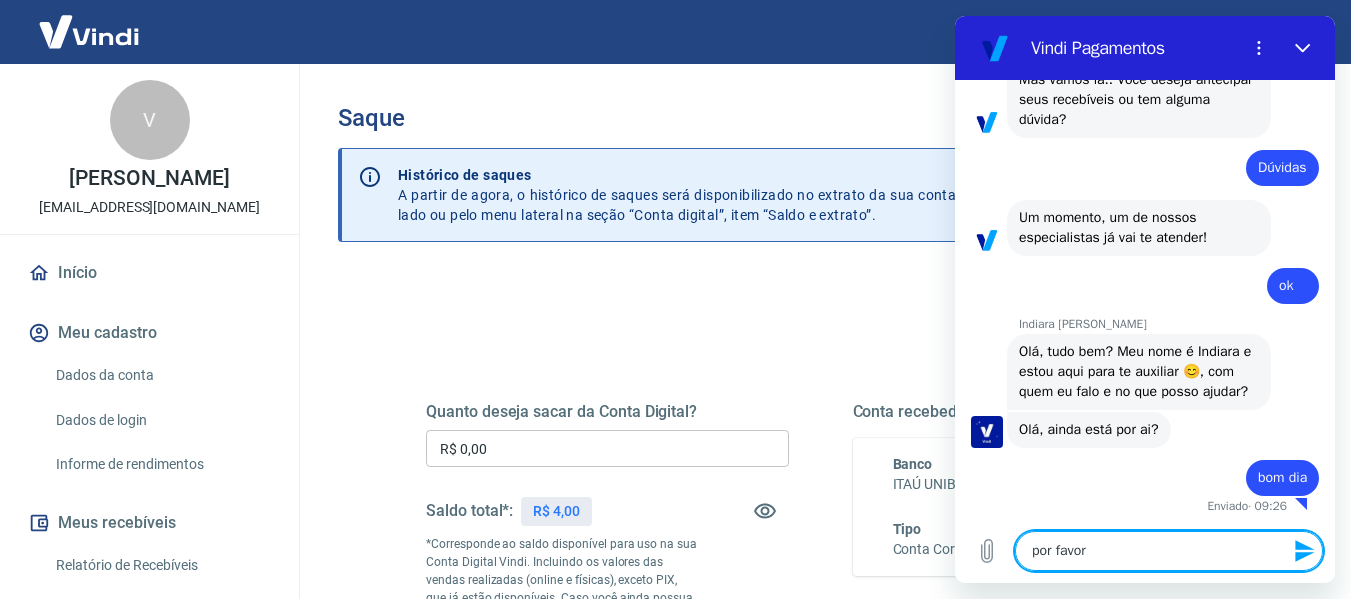type on "por favor," 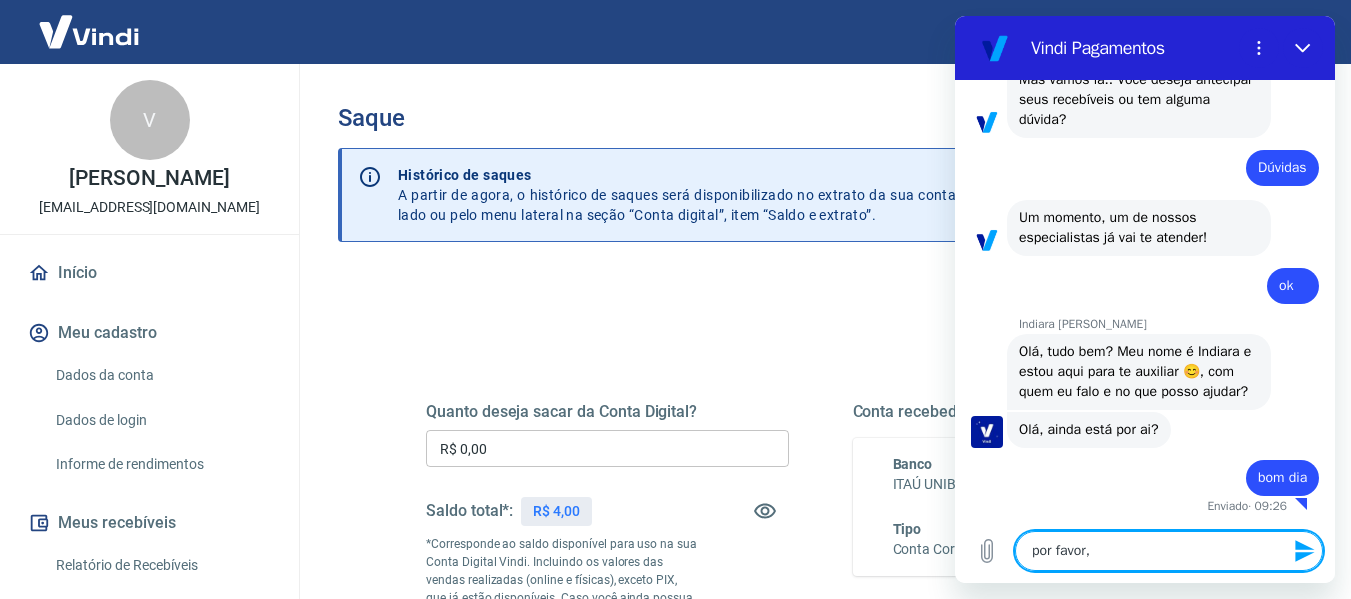 type on "por favor," 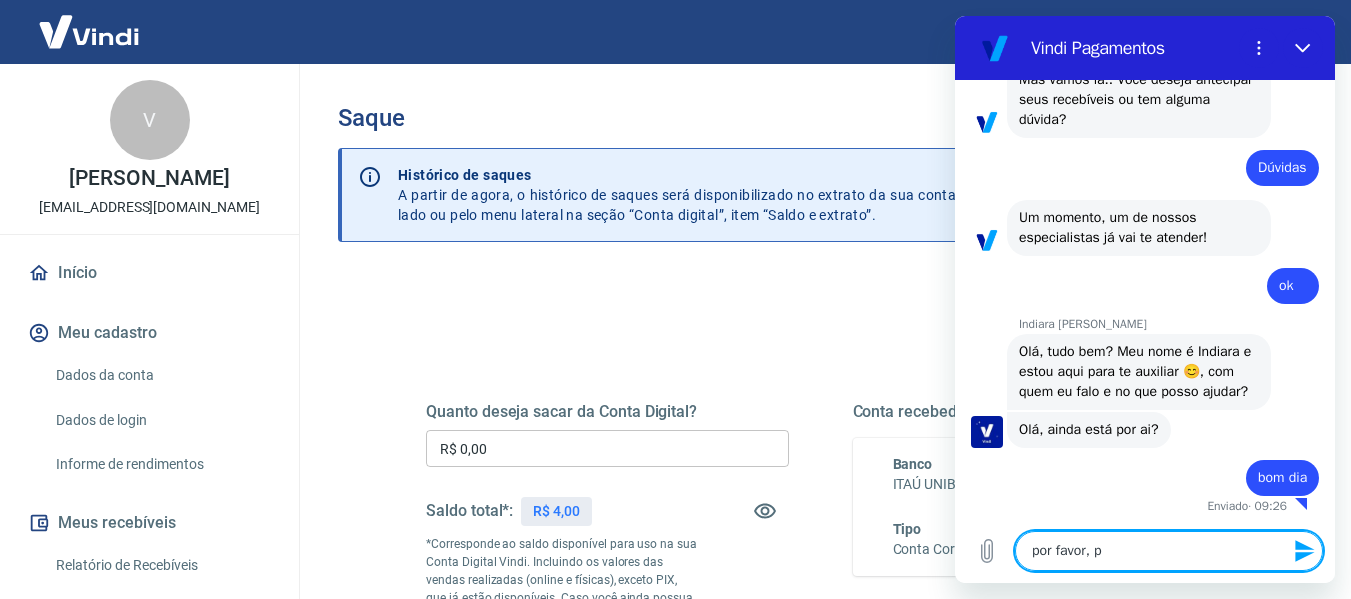 type on "por favor, pr" 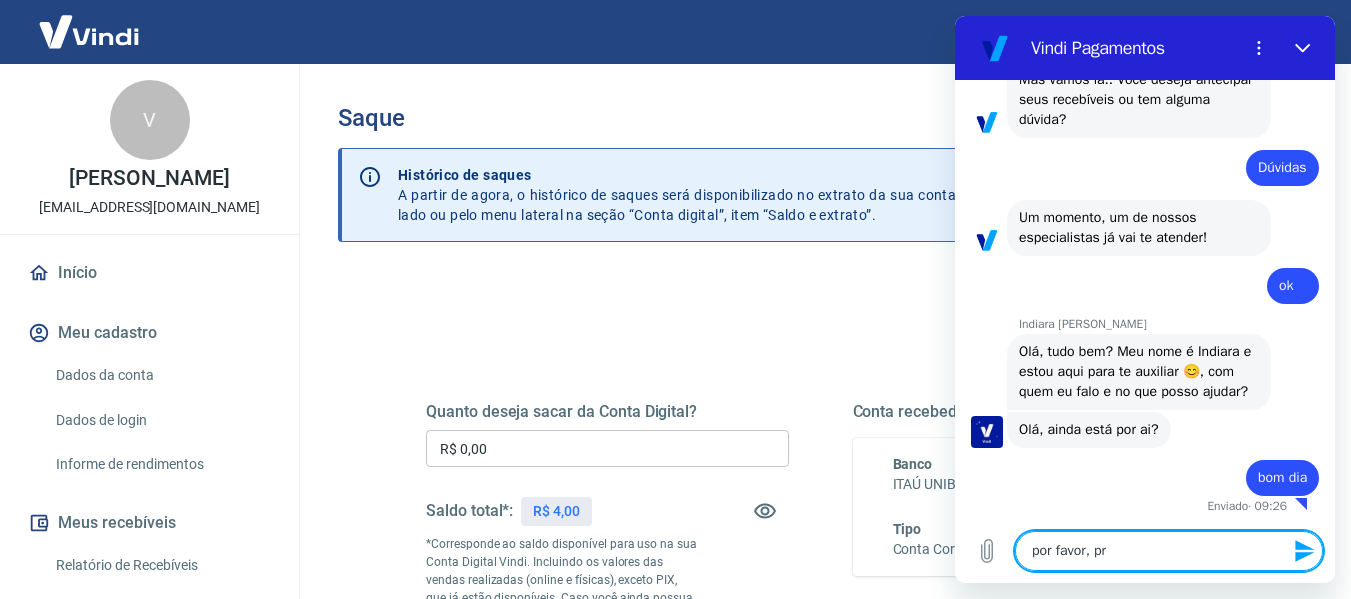 type on "por favor, pre" 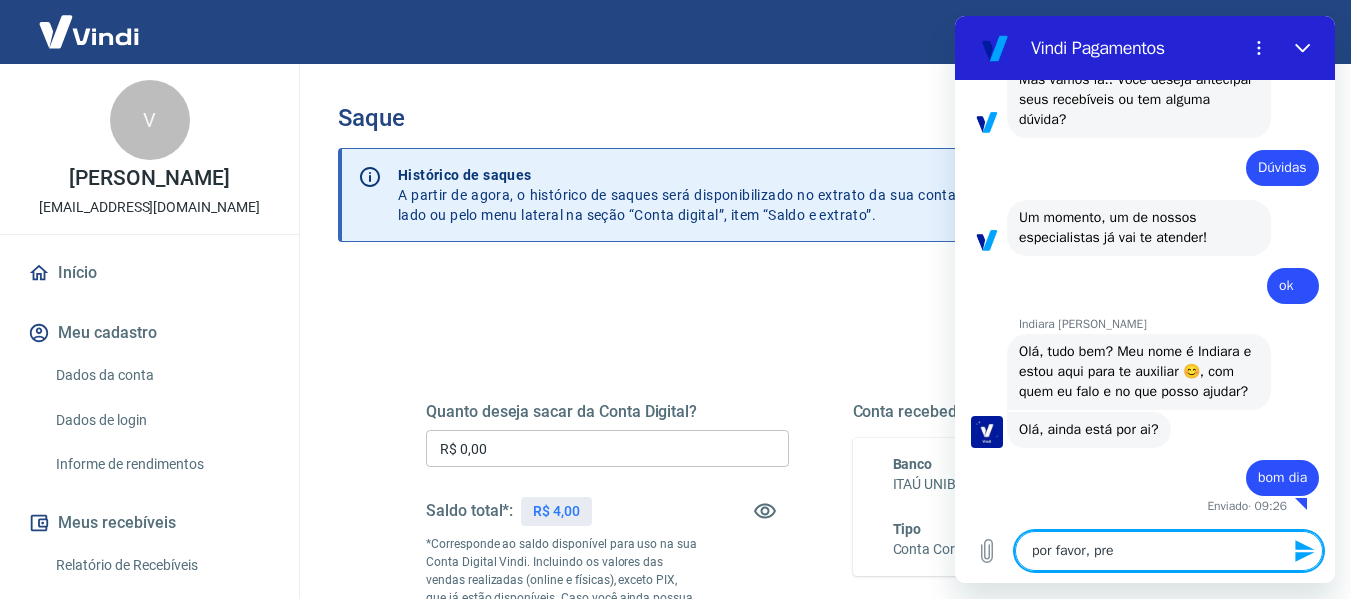 type on "por favor, prec" 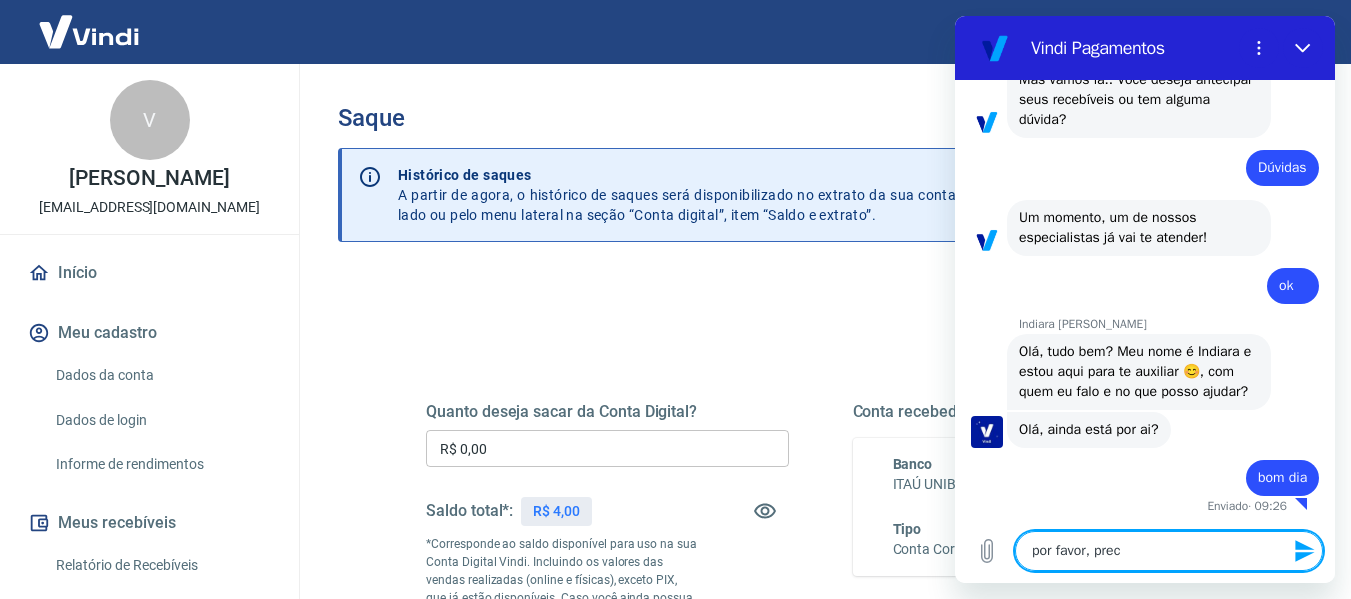 type on "por favor, preci" 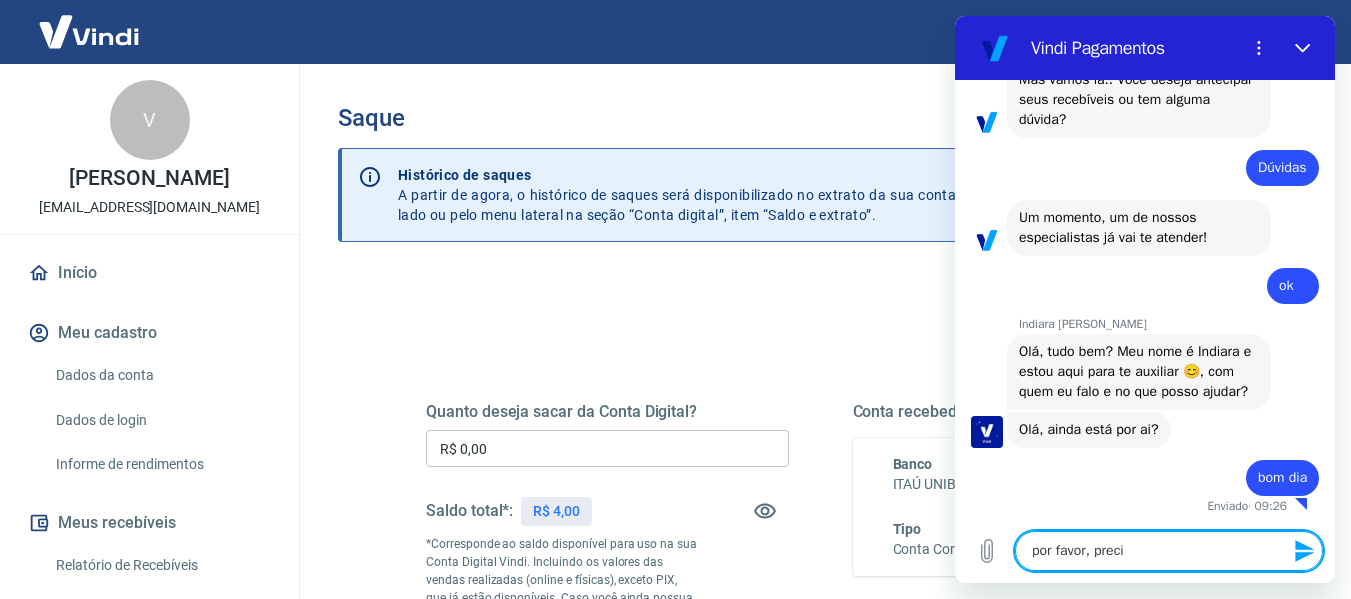type on "por favor, precis" 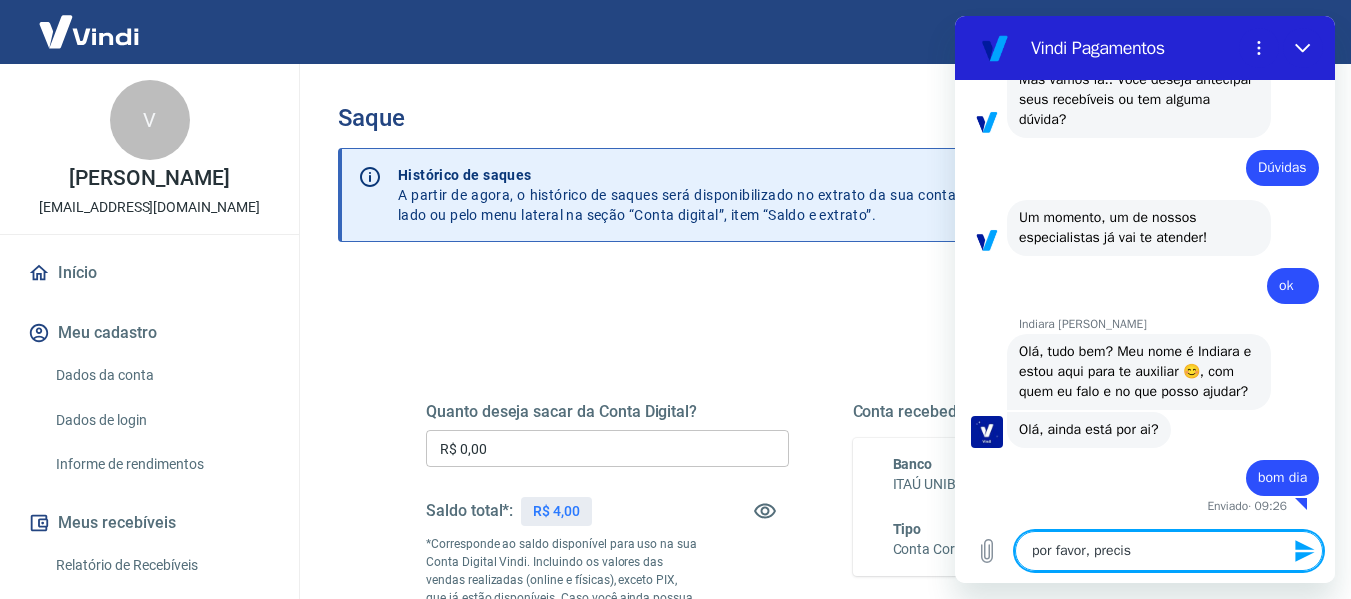 type on "por favor, preciso" 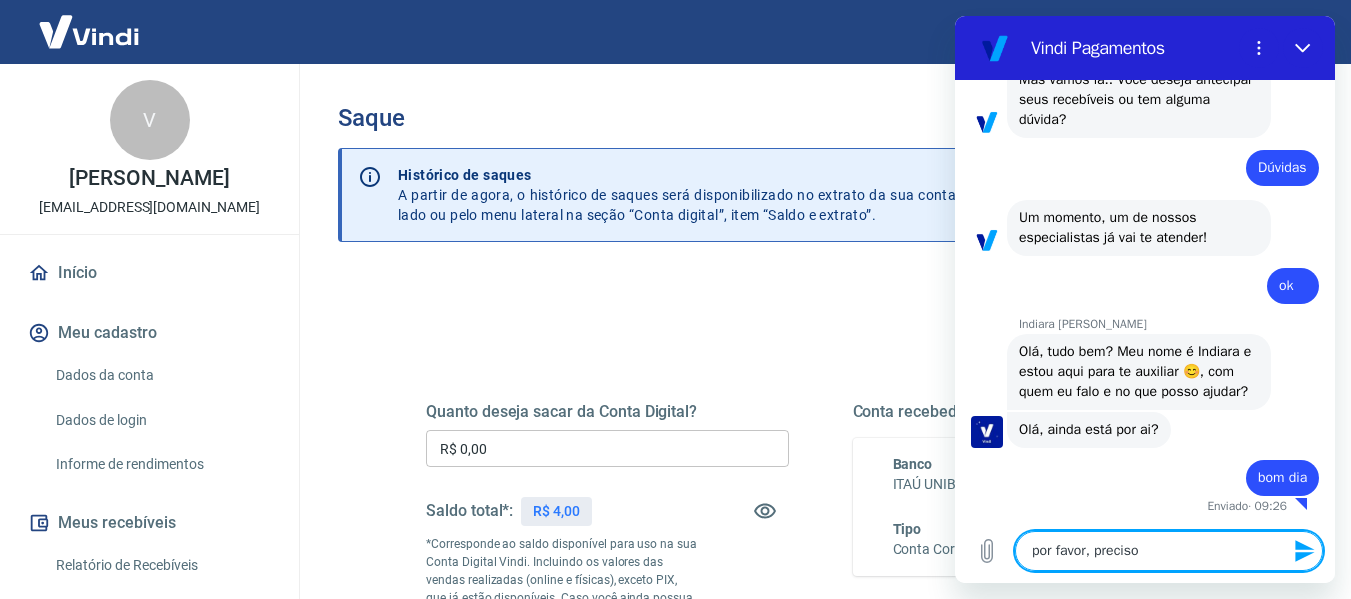 type on "por favor, preciso" 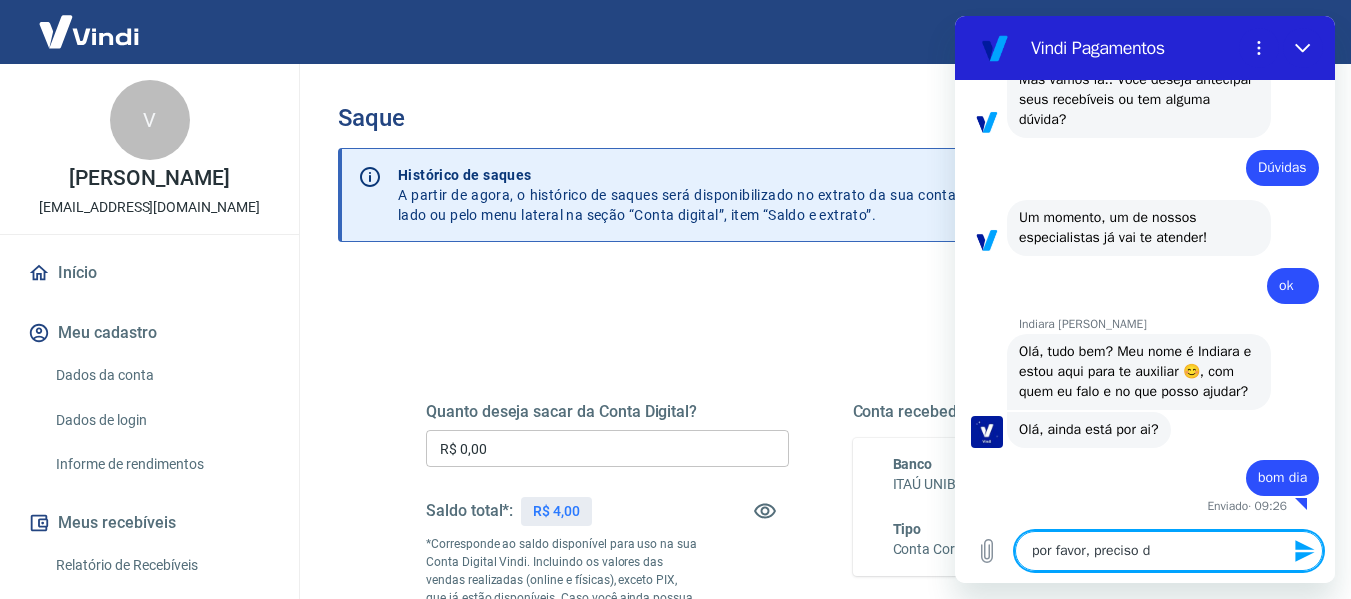 type on "por favor, preciso de" 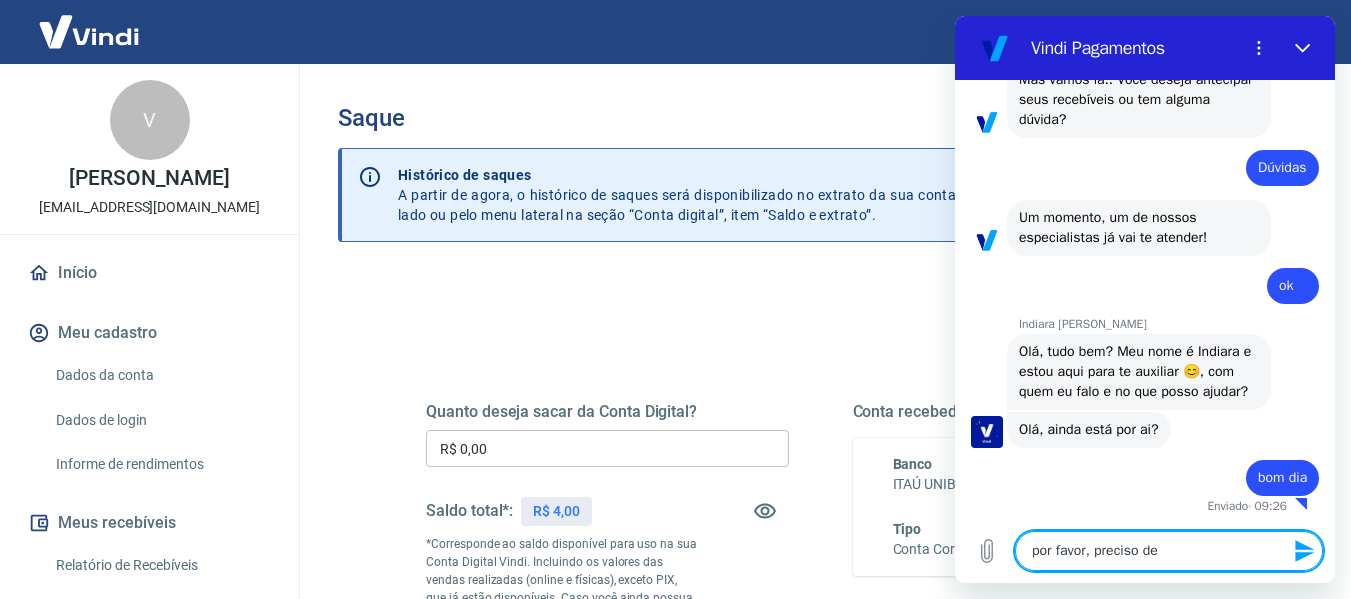 type on "por favor, preciso de" 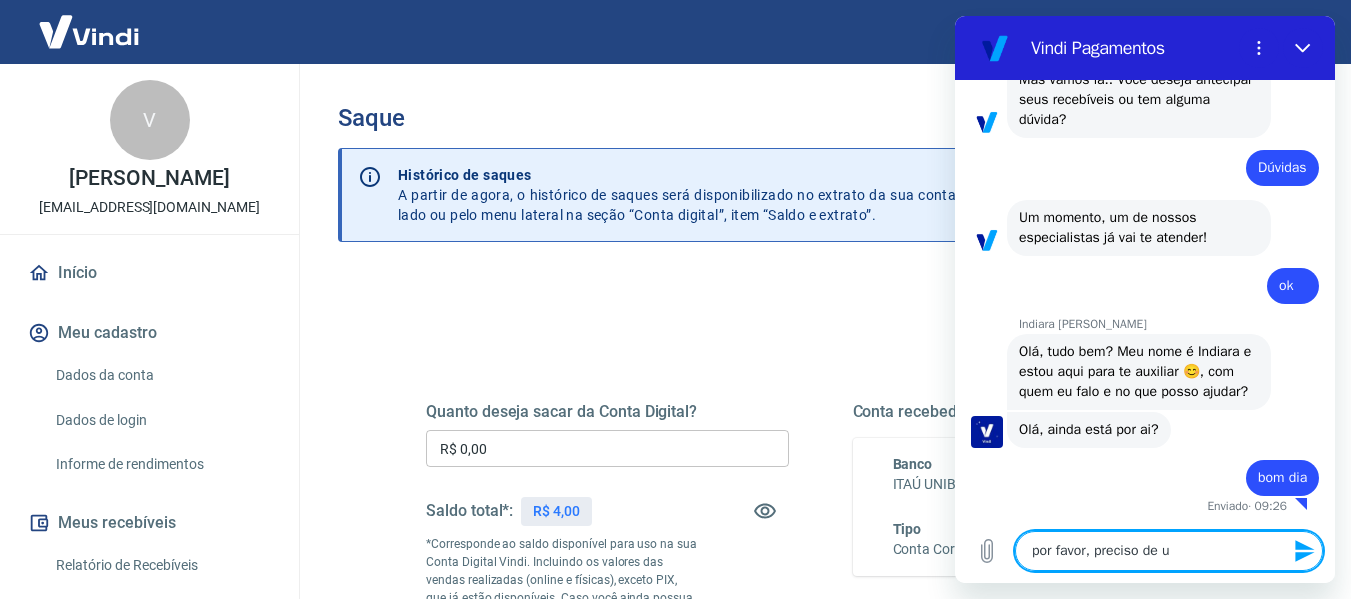 type on "por favor, preciso de um" 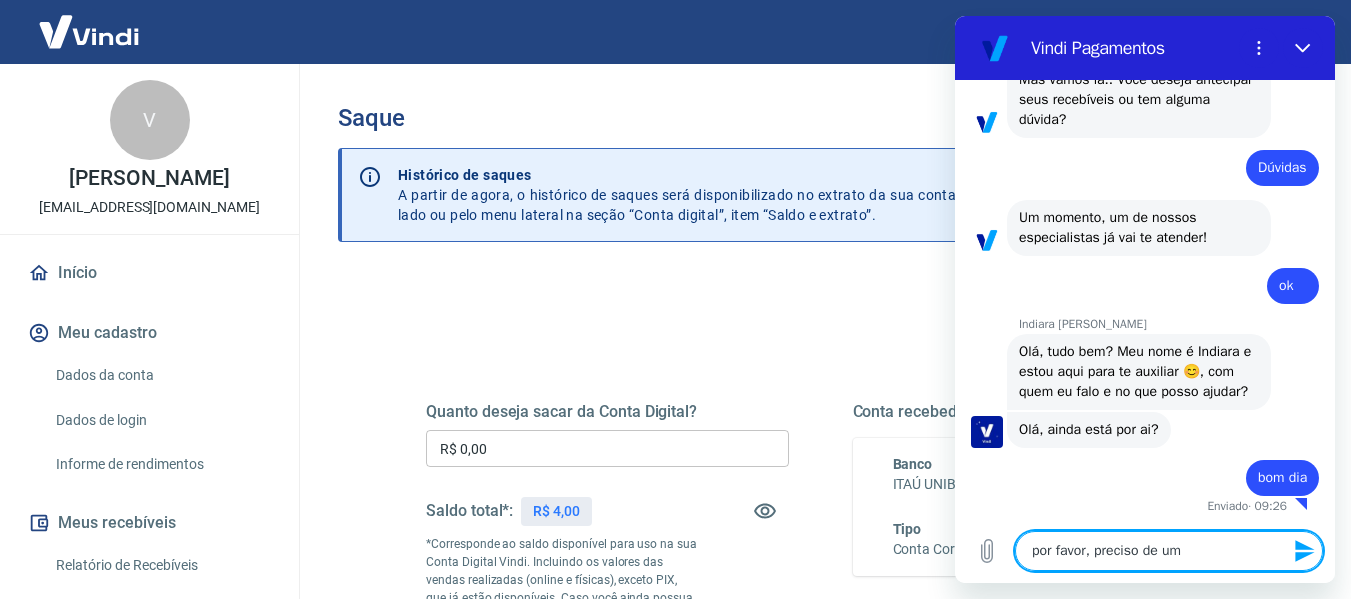 type on "por favor, preciso de uma" 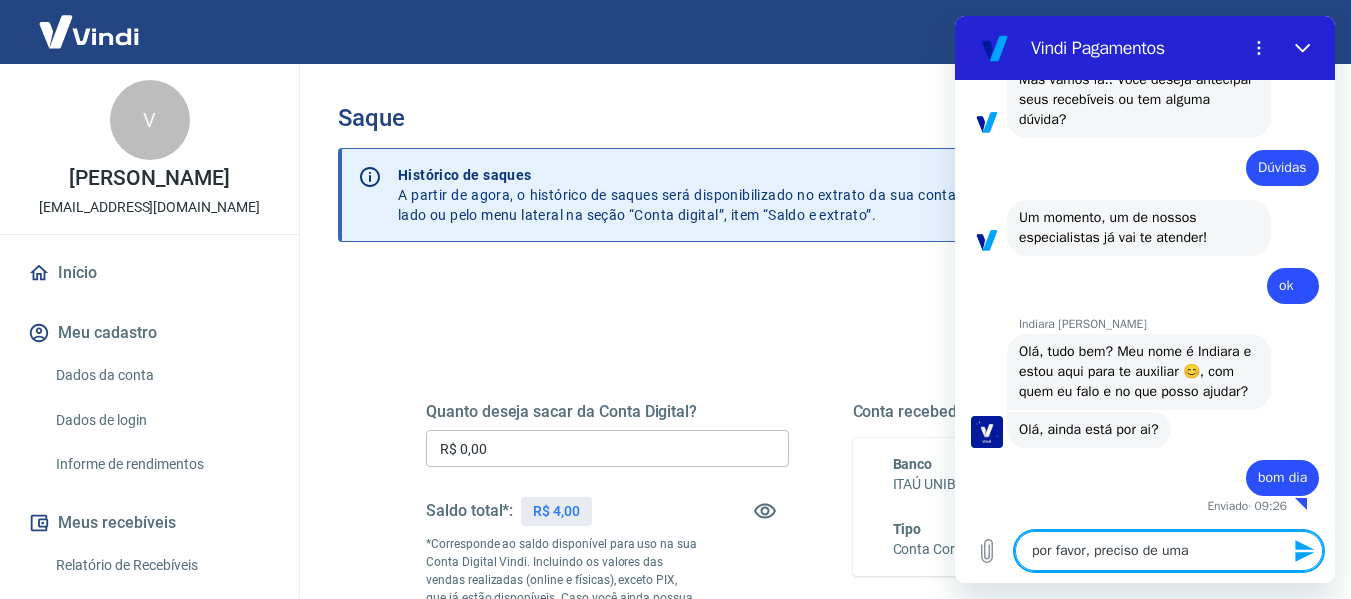 type on "por favor, preciso de uma" 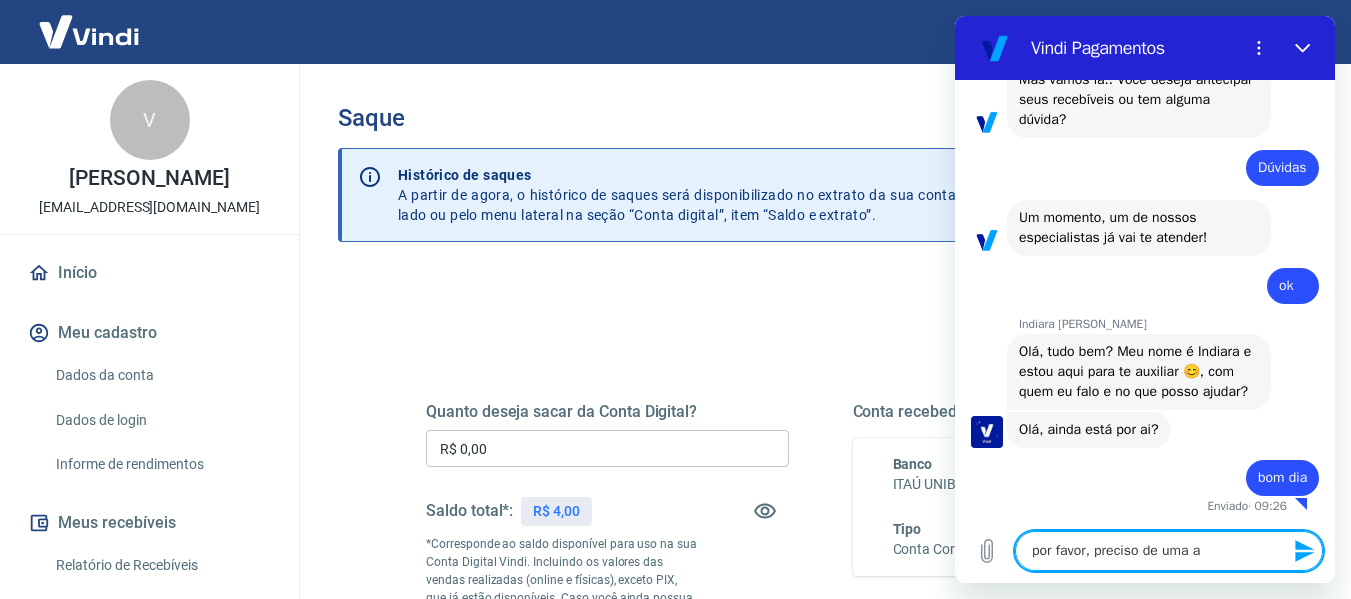 type on "por favor, preciso de uma aj" 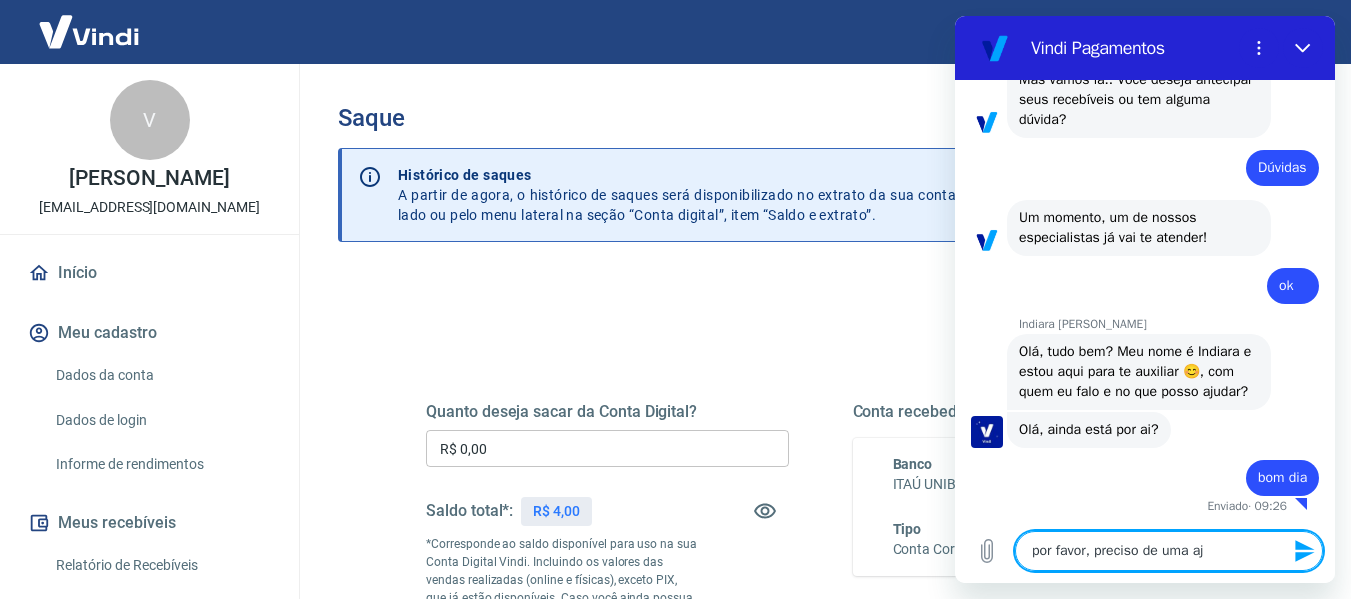 type on "por favor, preciso de uma aju" 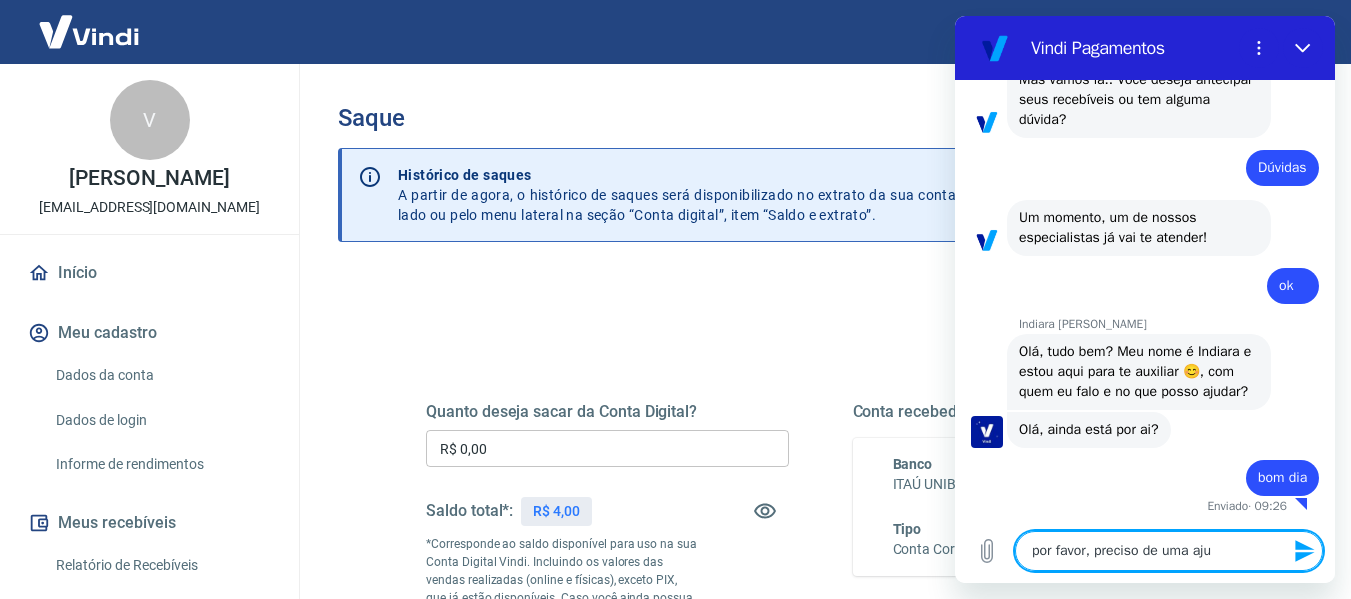 type on "por favor, preciso de uma ajud" 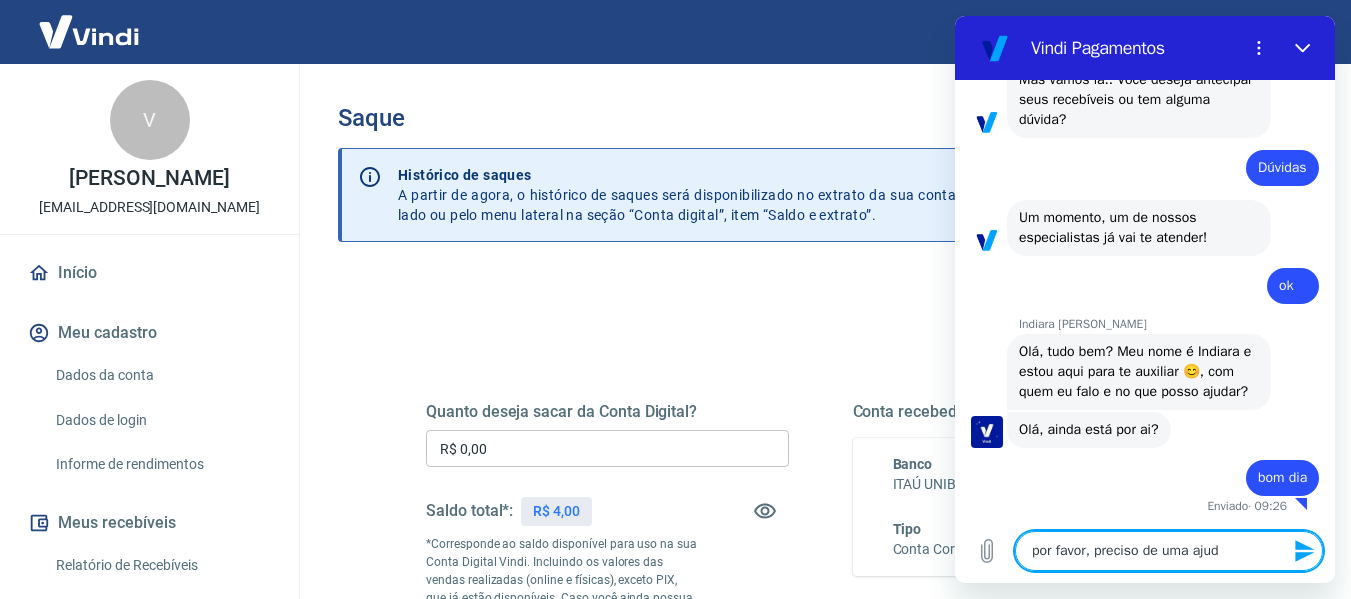 type on "por favor, preciso de uma ajuda" 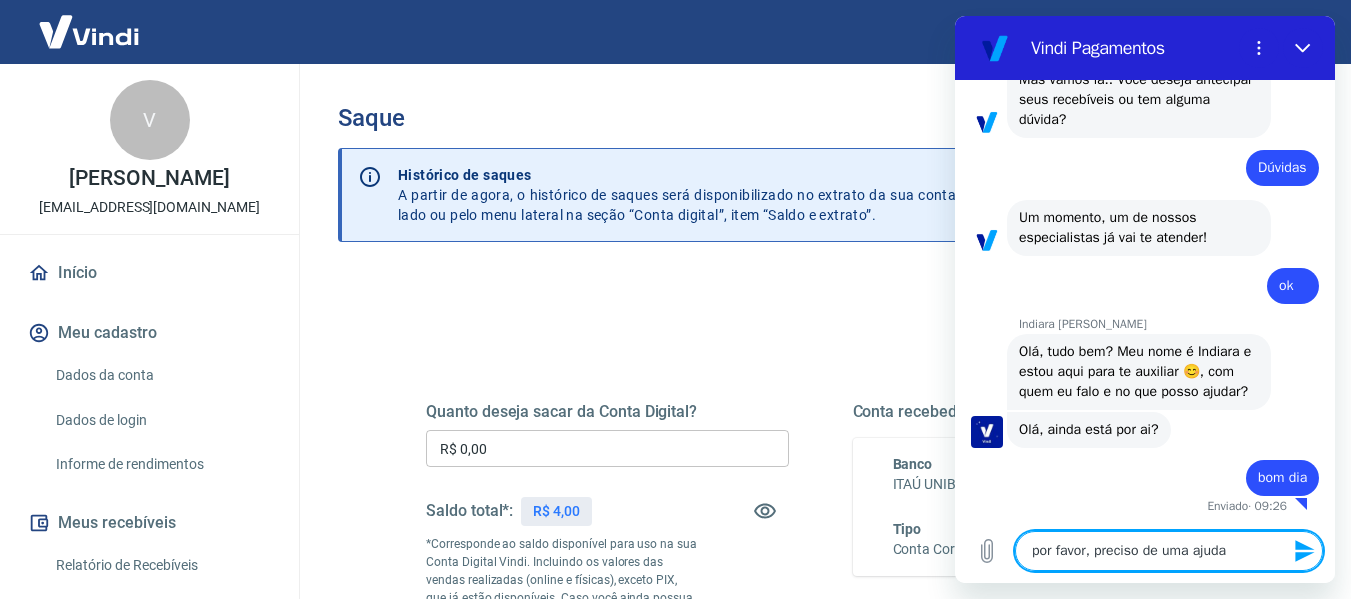 type on "por favor, preciso de uma ajuda." 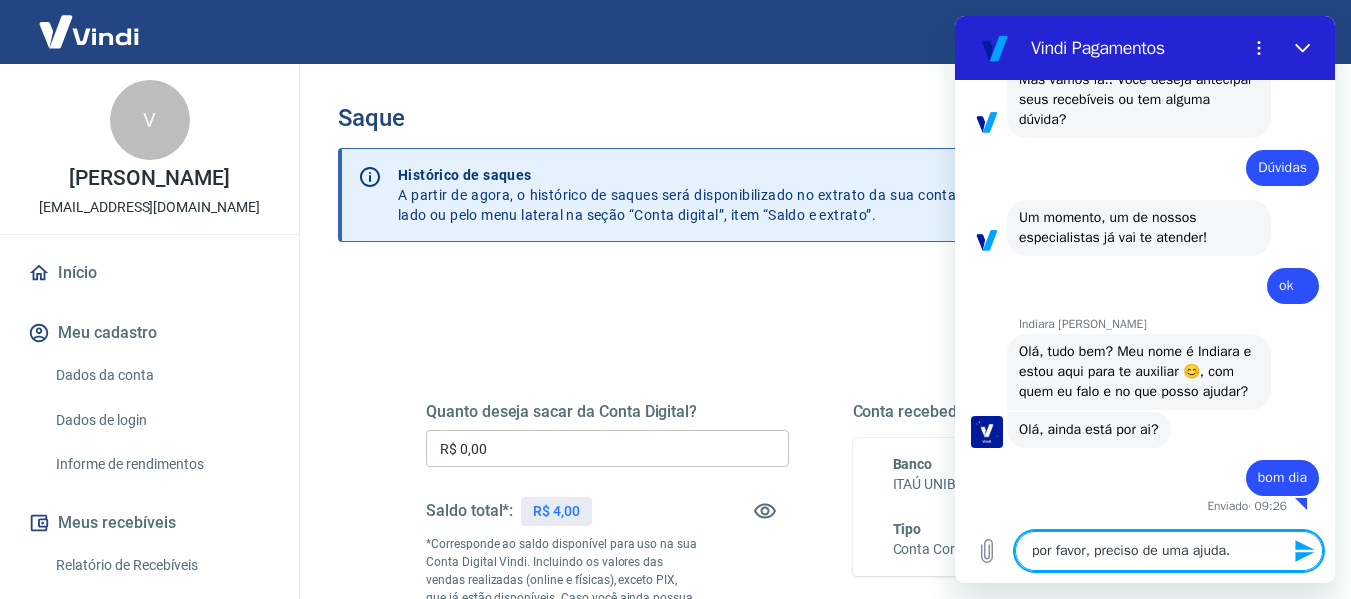 type 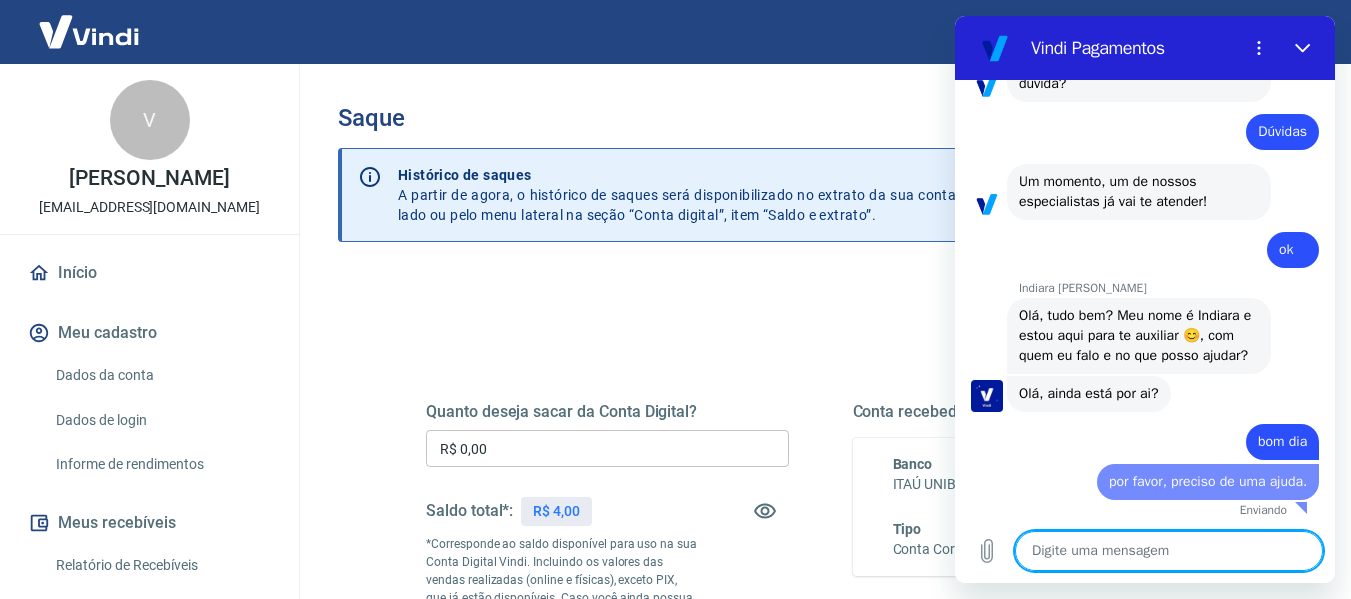 type on "x" 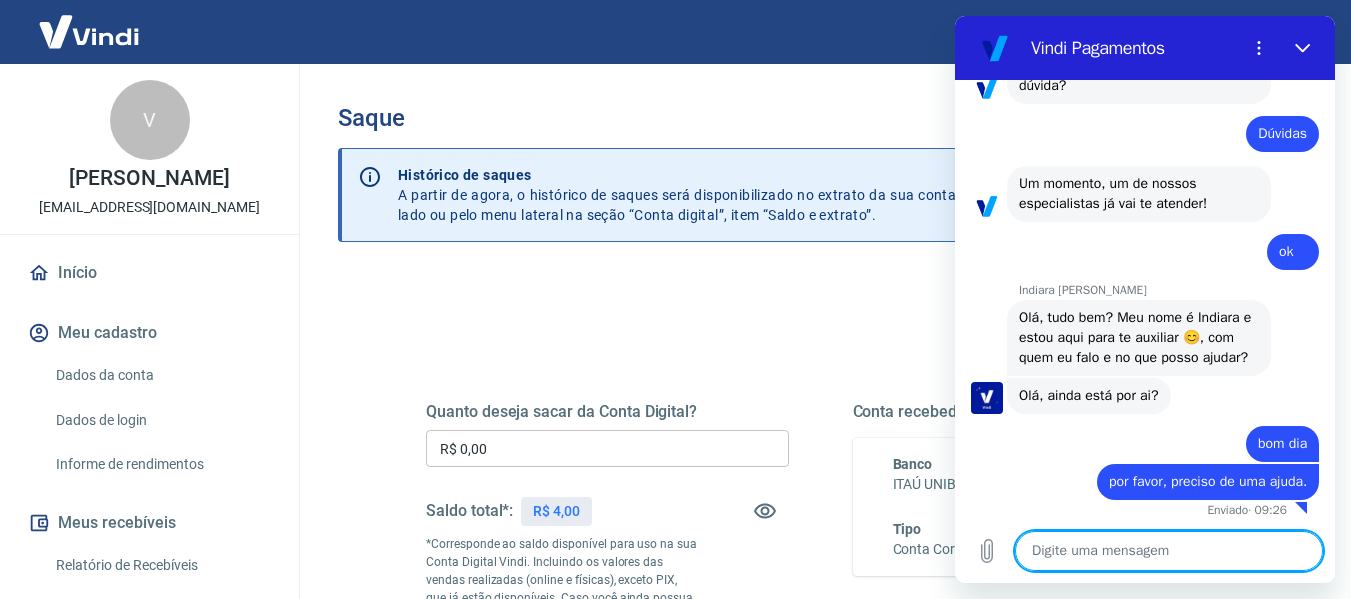 scroll, scrollTop: 454, scrollLeft: 0, axis: vertical 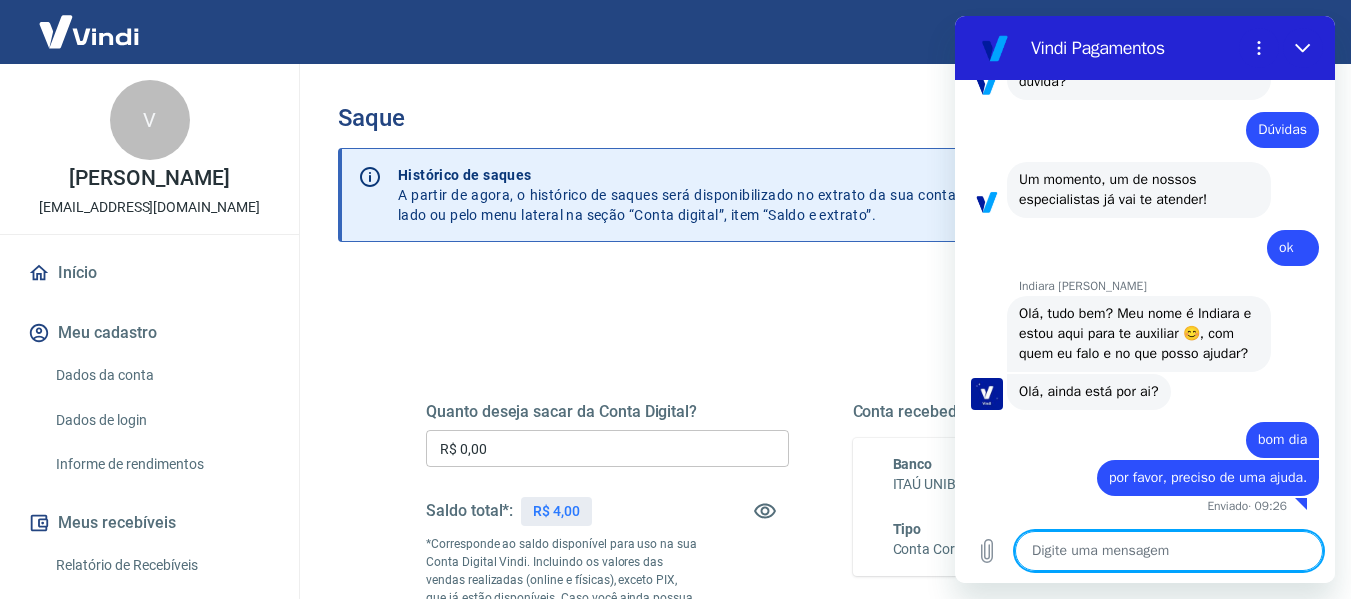 type on "f" 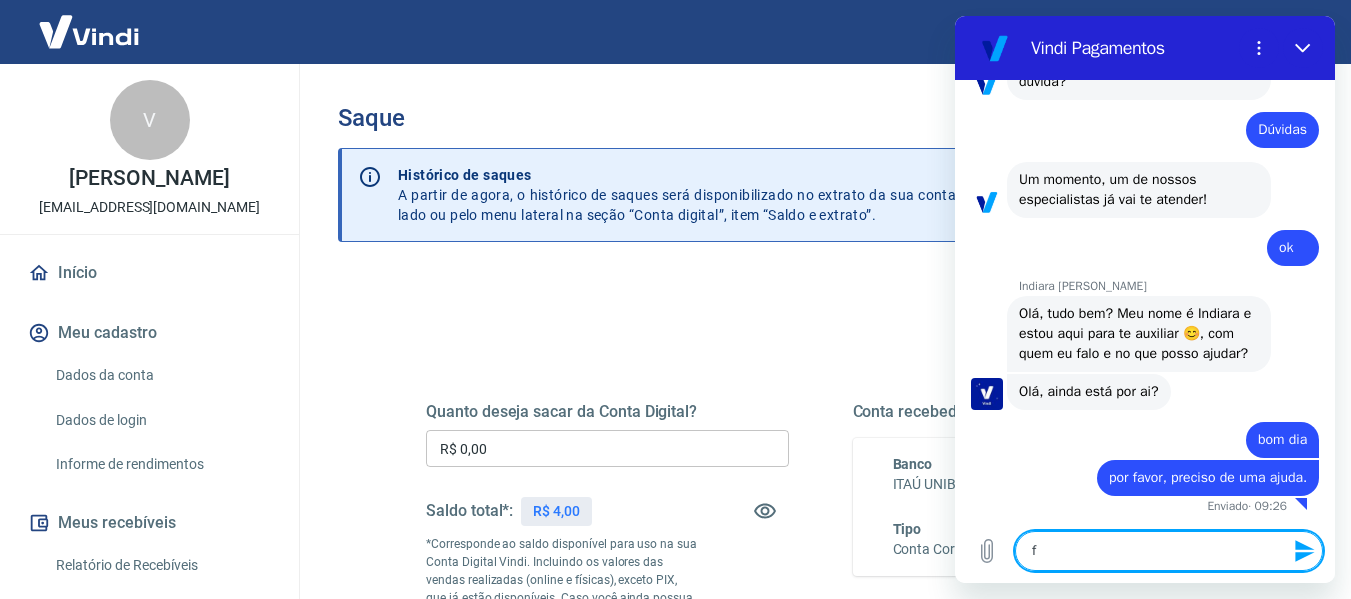 type on "fi" 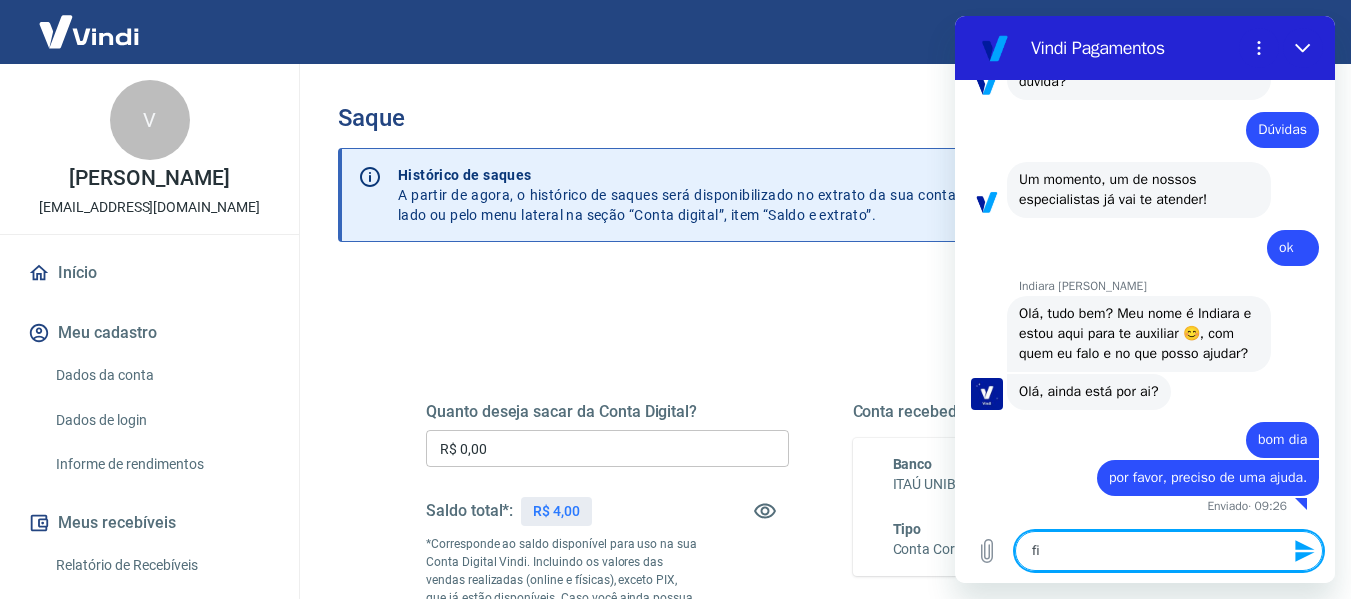 type on "fiz" 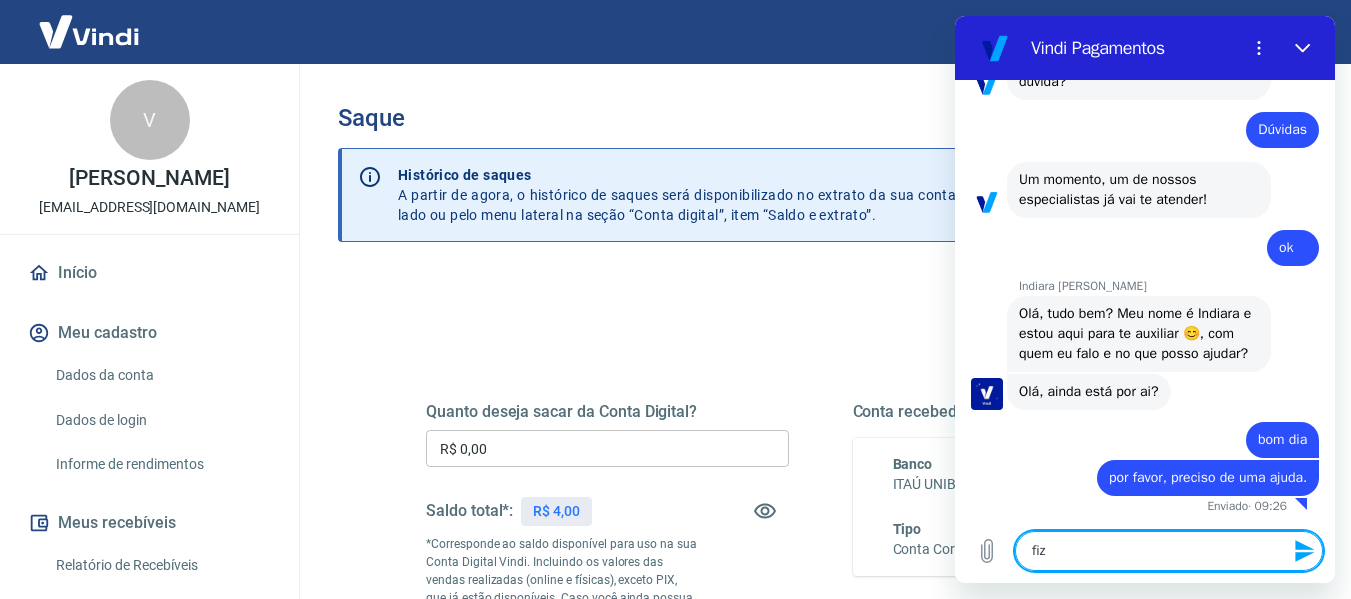 type on "fiz" 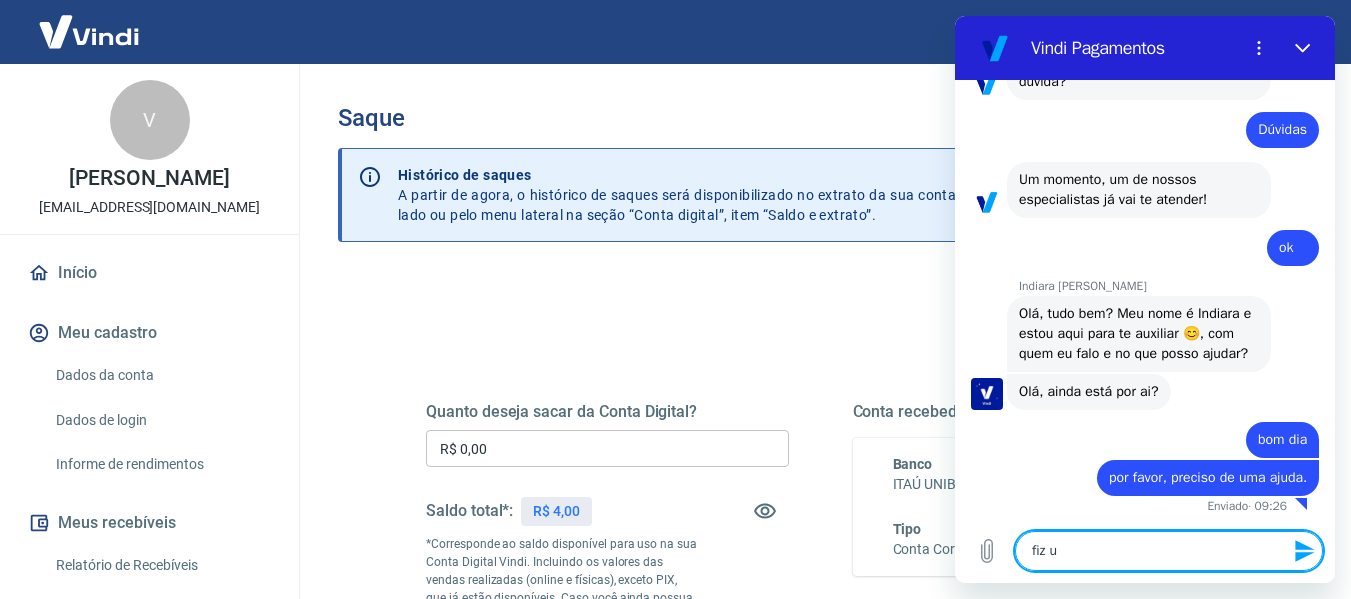 type on "fiz um" 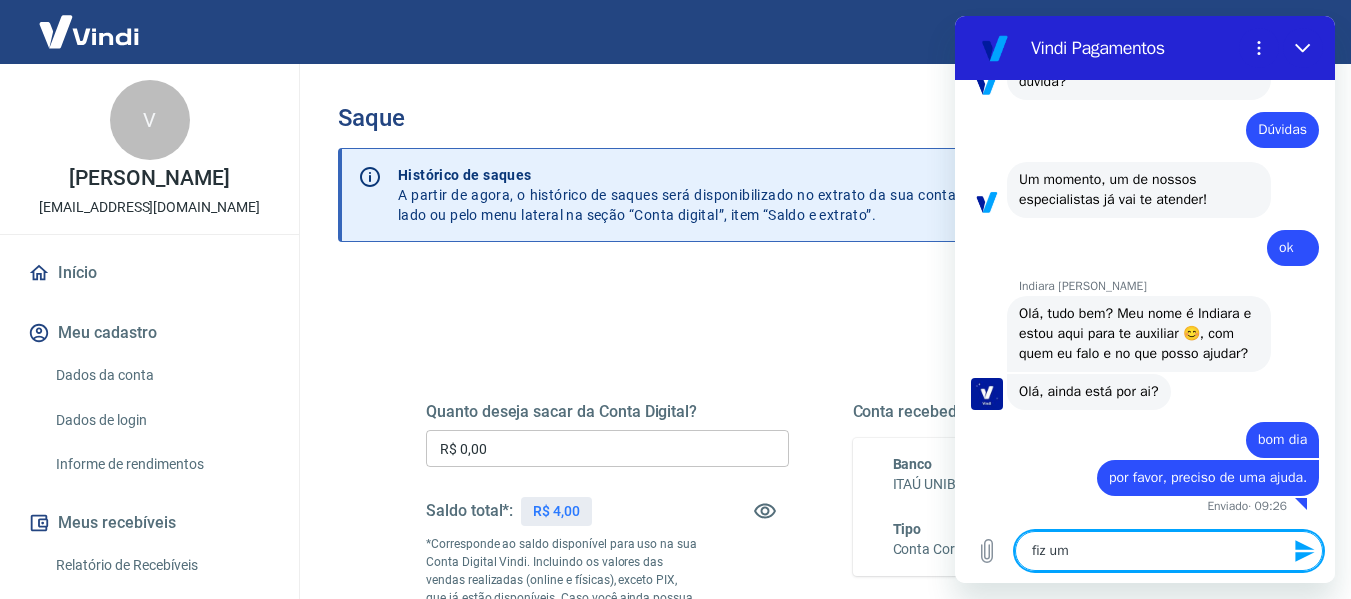 type on "fiz uma" 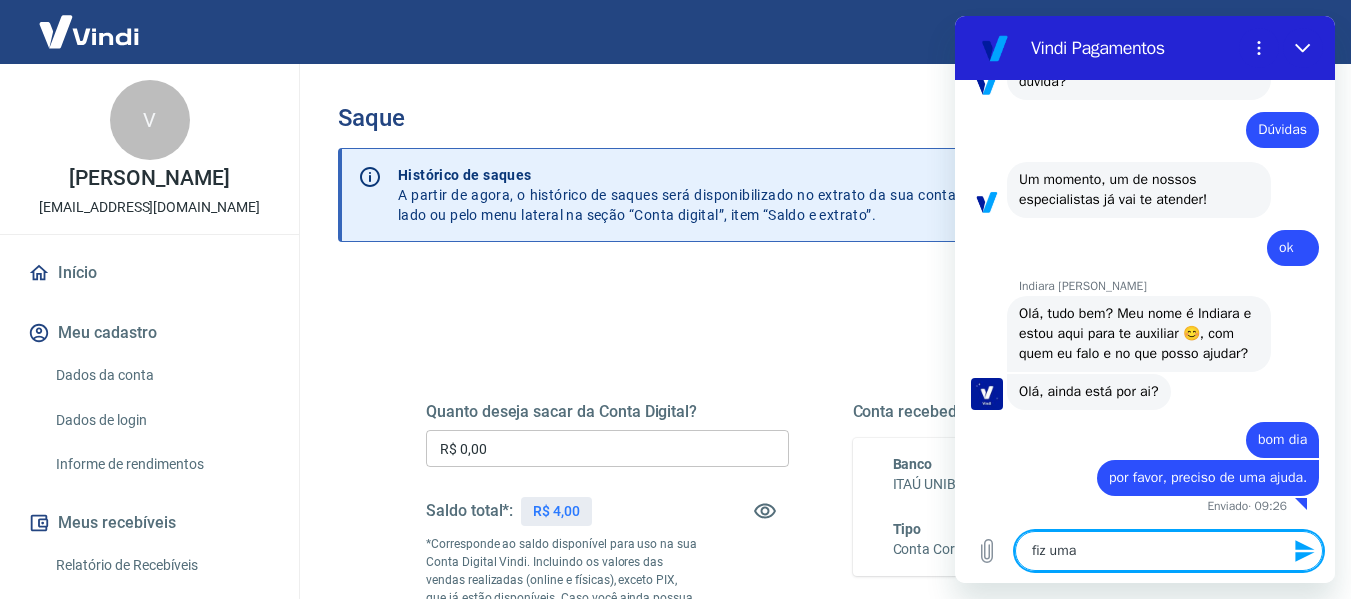 type on "fiz uma" 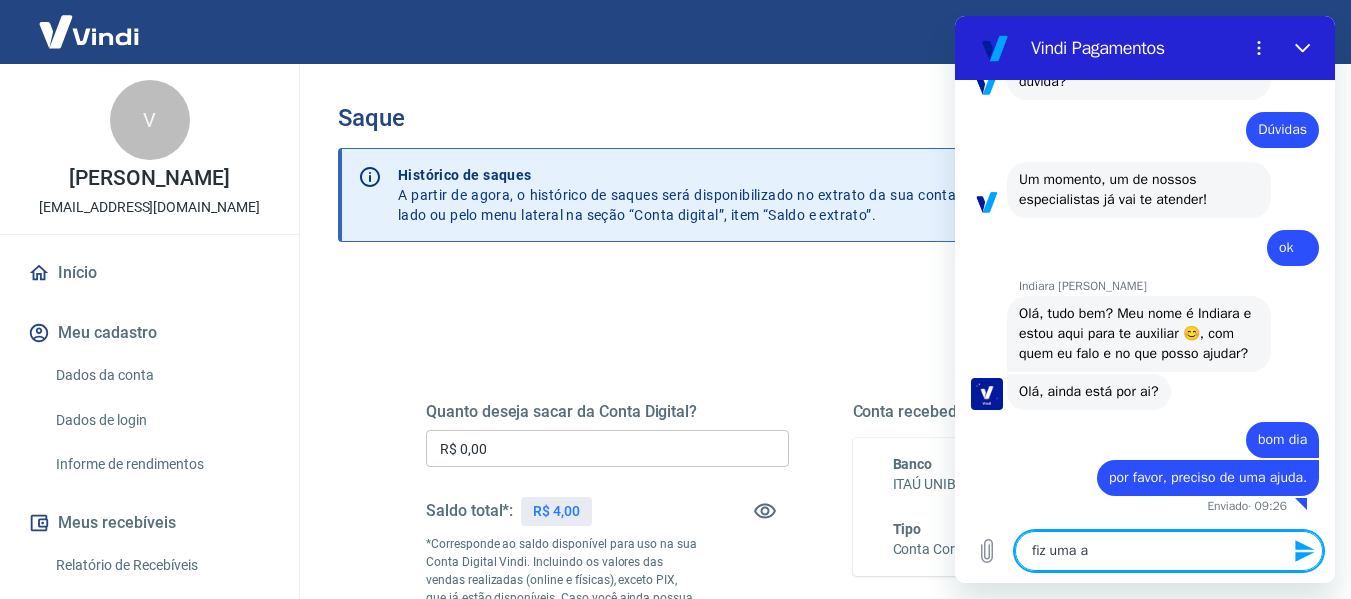 type on "fiz uma an" 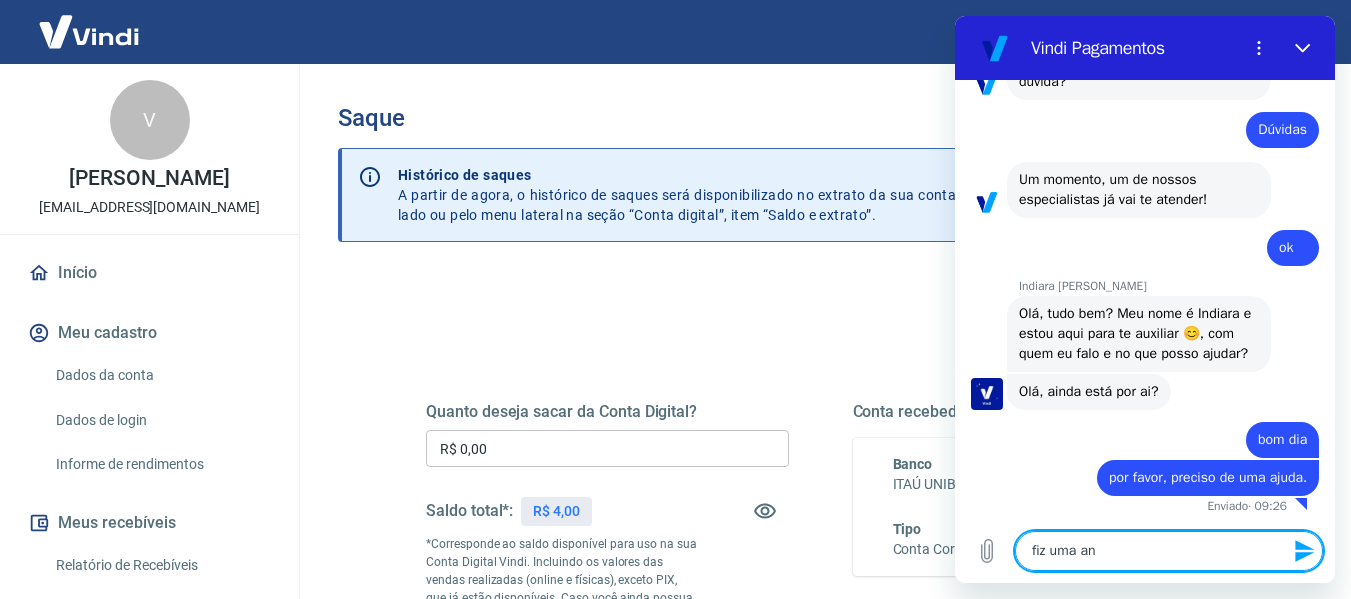 type on "fiz uma ant" 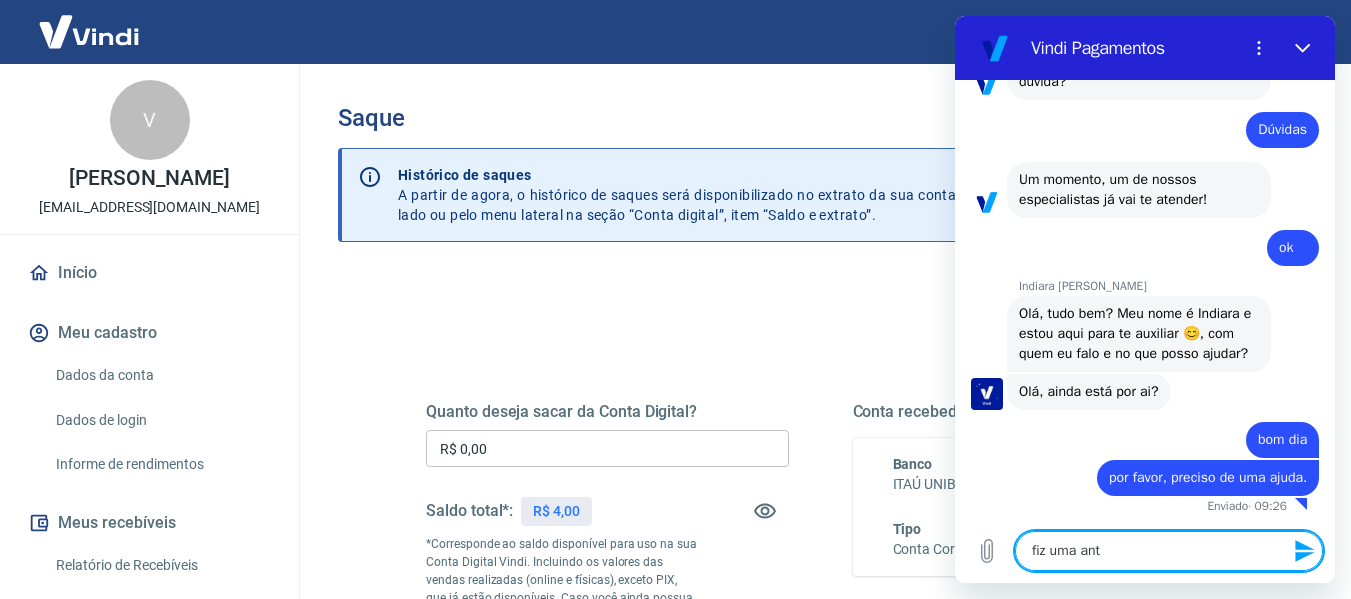 type on "fiz uma ante" 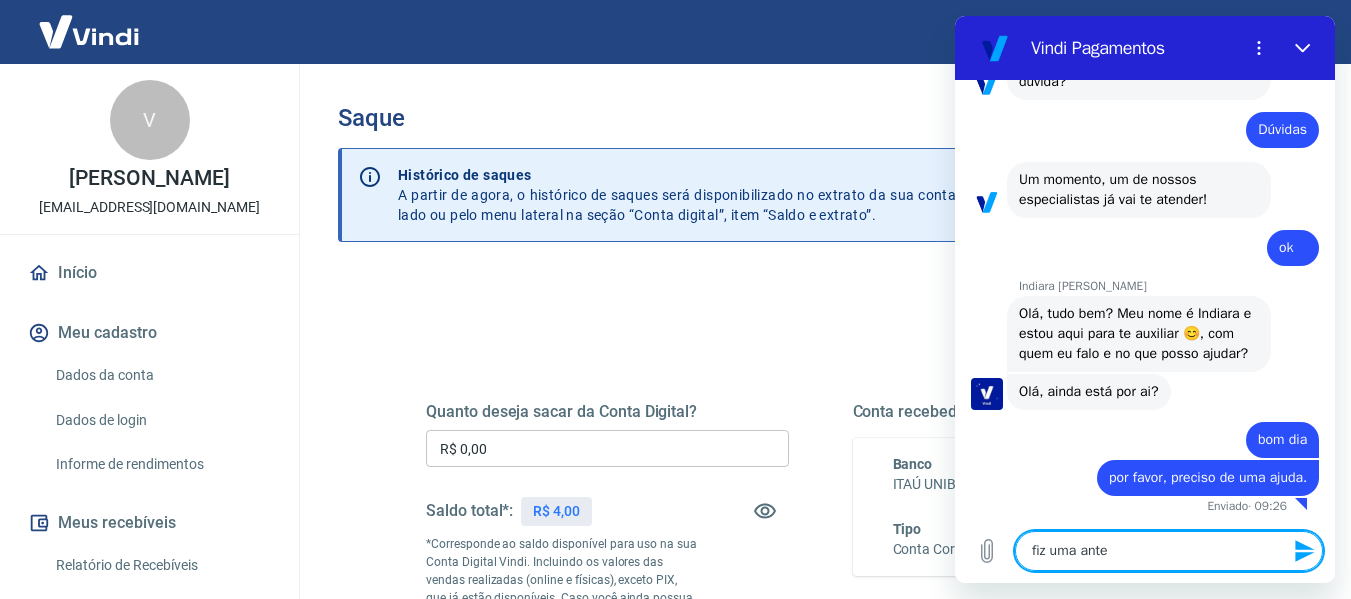 type on "fiz uma antec" 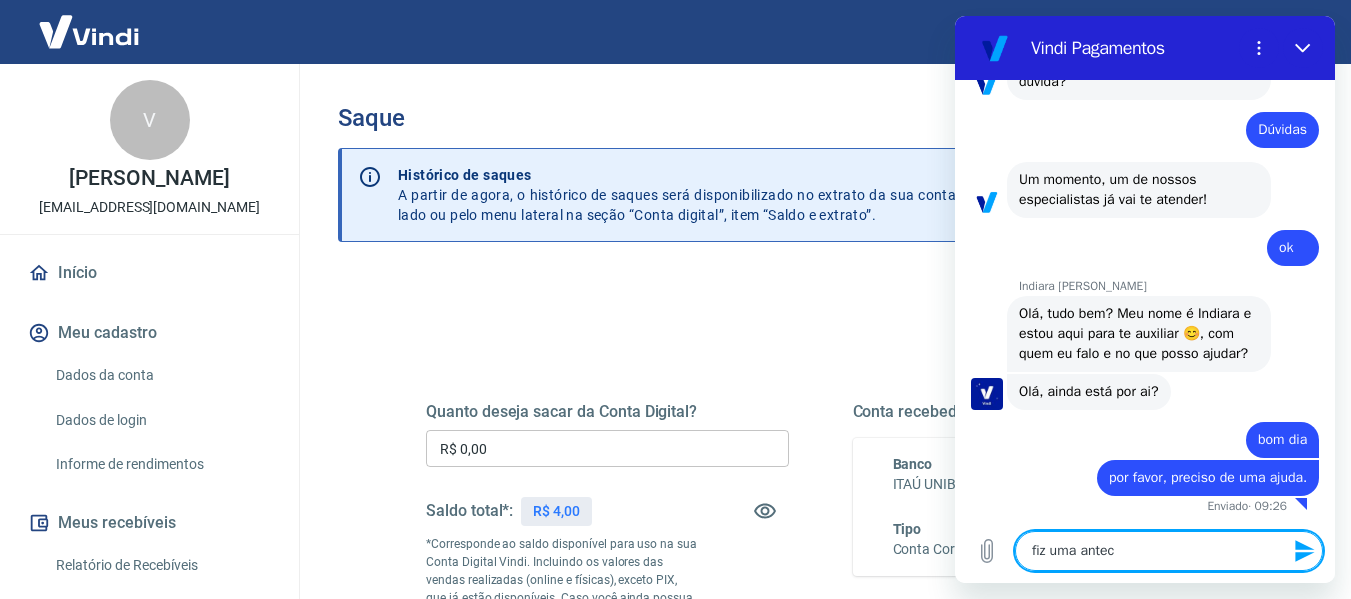 type on "x" 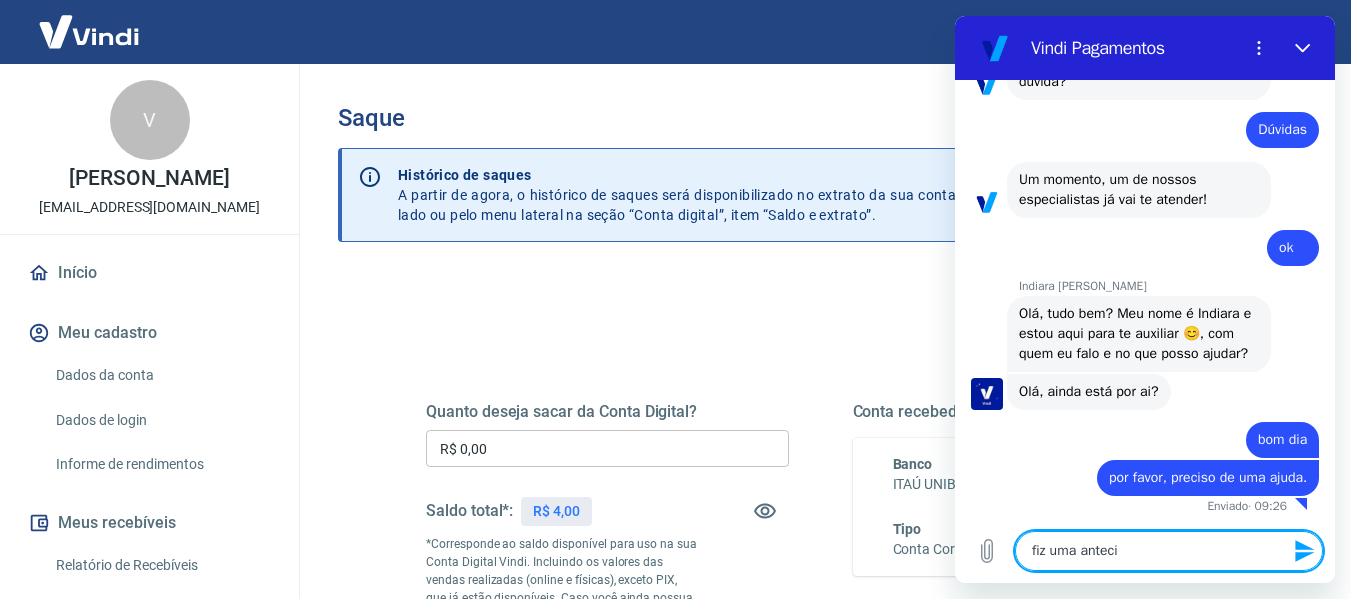 type on "fiz uma antecip" 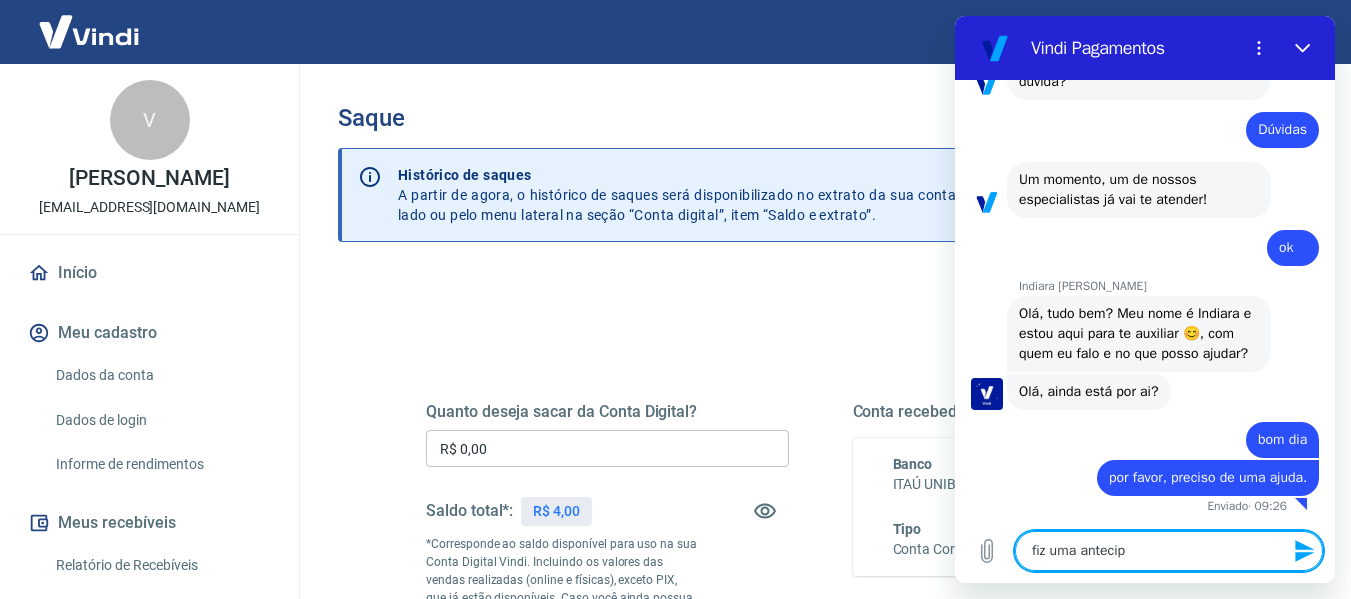 type on "fiz uma antecipa" 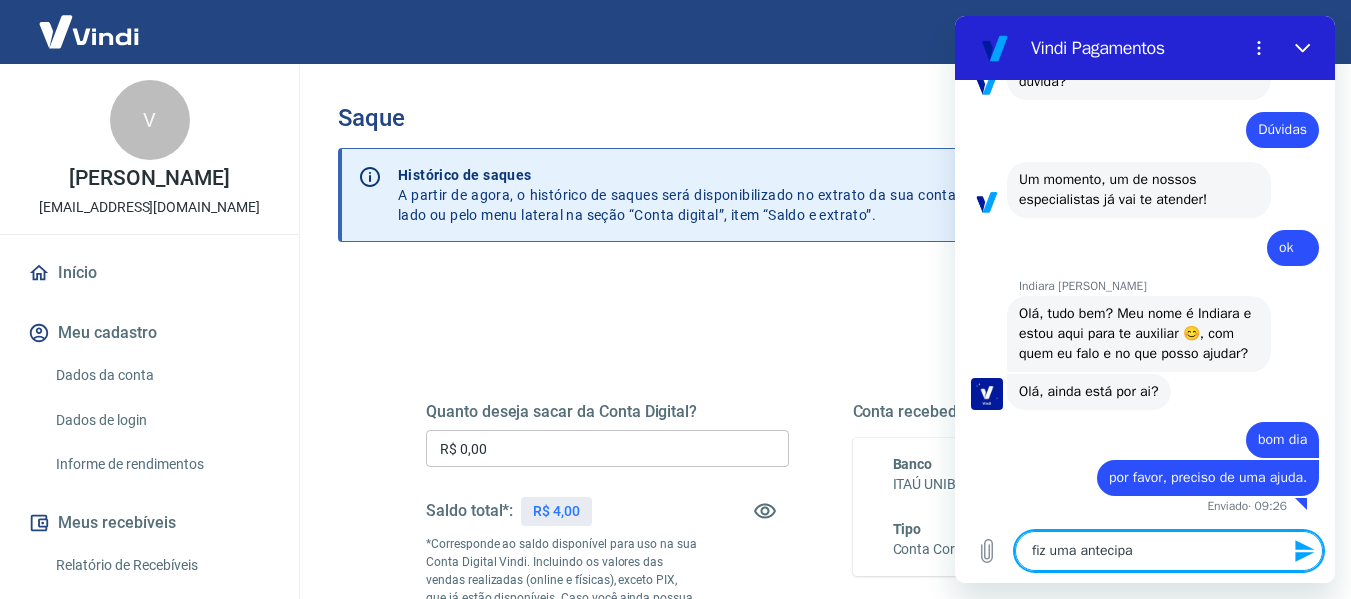 type on "x" 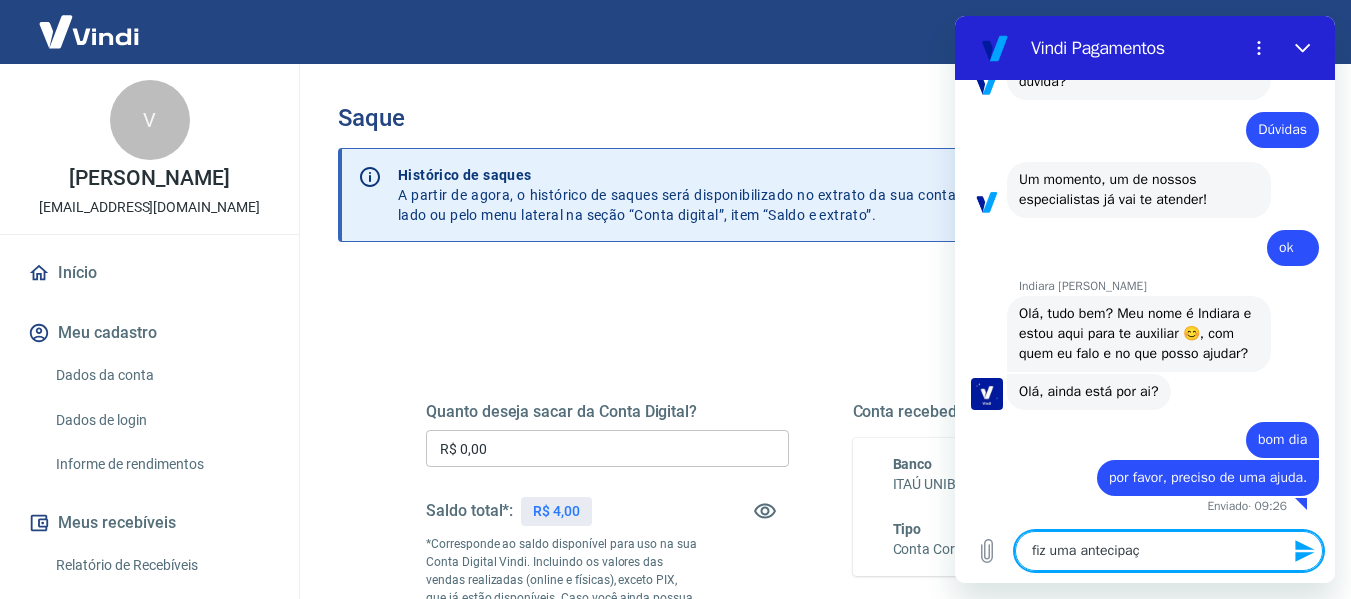 type on "fiz uma antecipaçã" 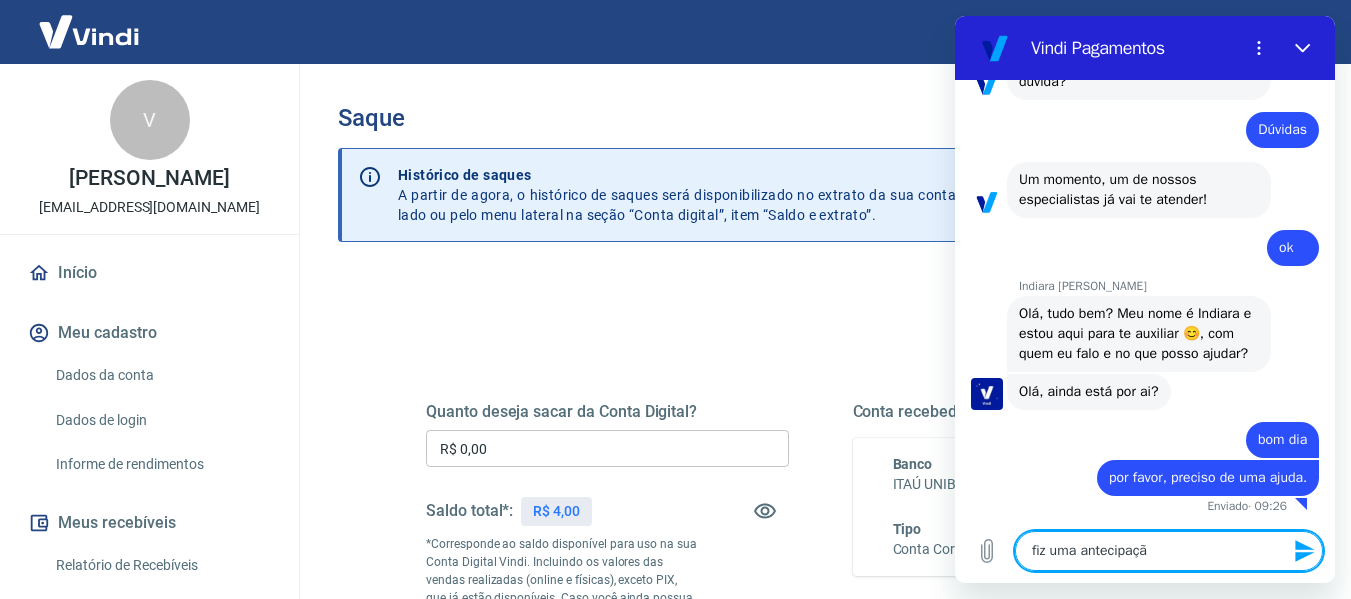 type on "fiz uma antecipação" 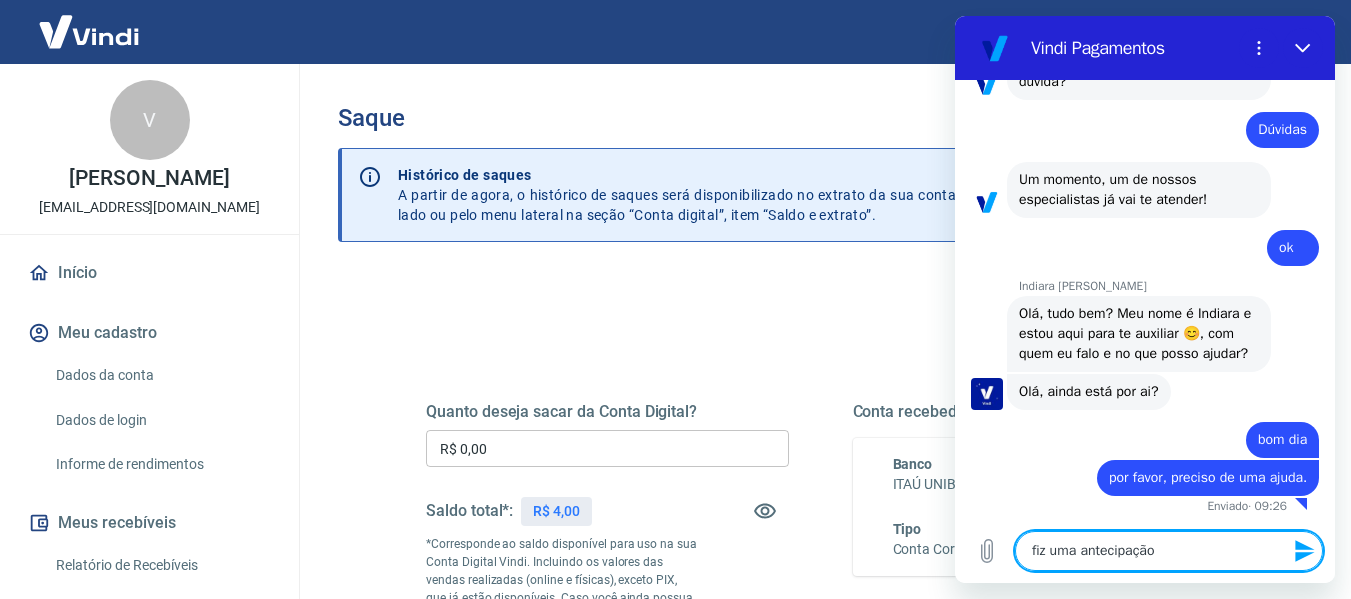 type on "fiz uma antecipação" 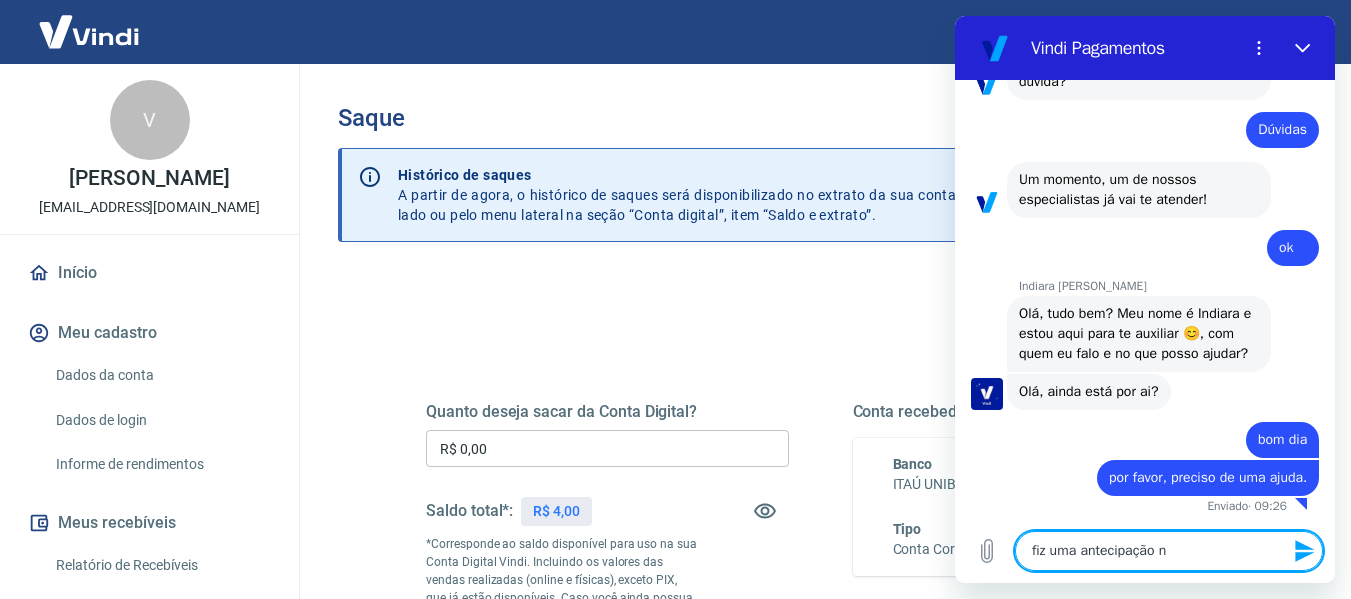 type on "fiz uma antecipação na" 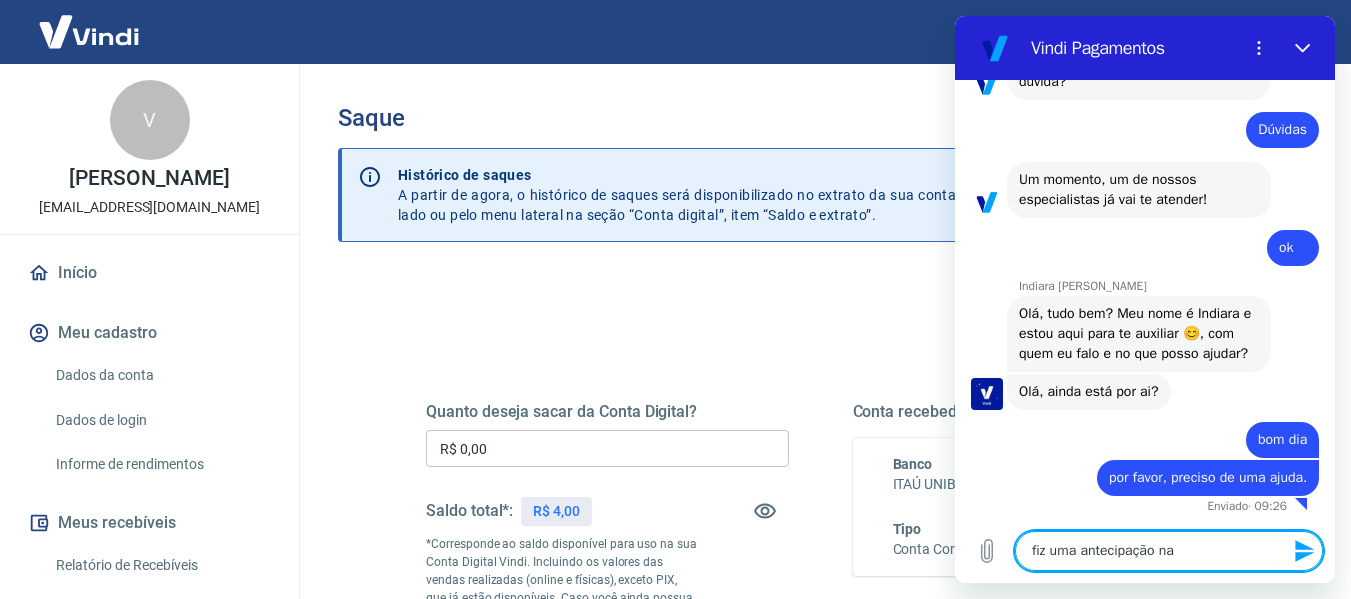 type on "fiz uma antecipação na" 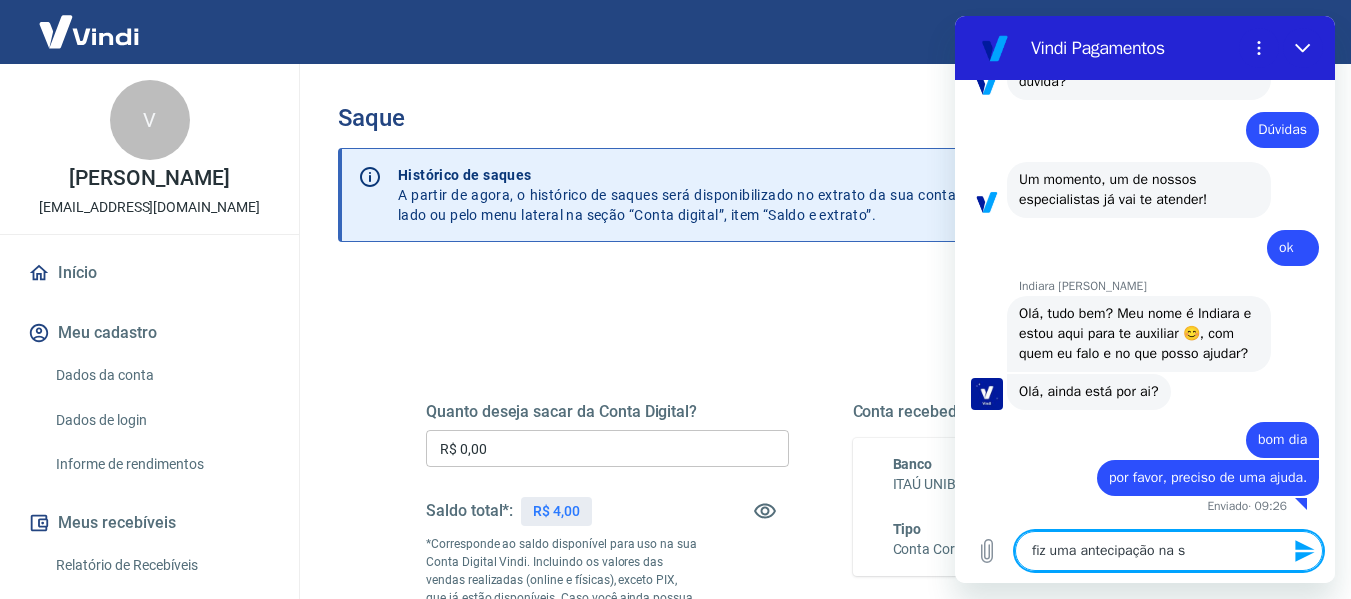 type on "fiz uma antecipação na se" 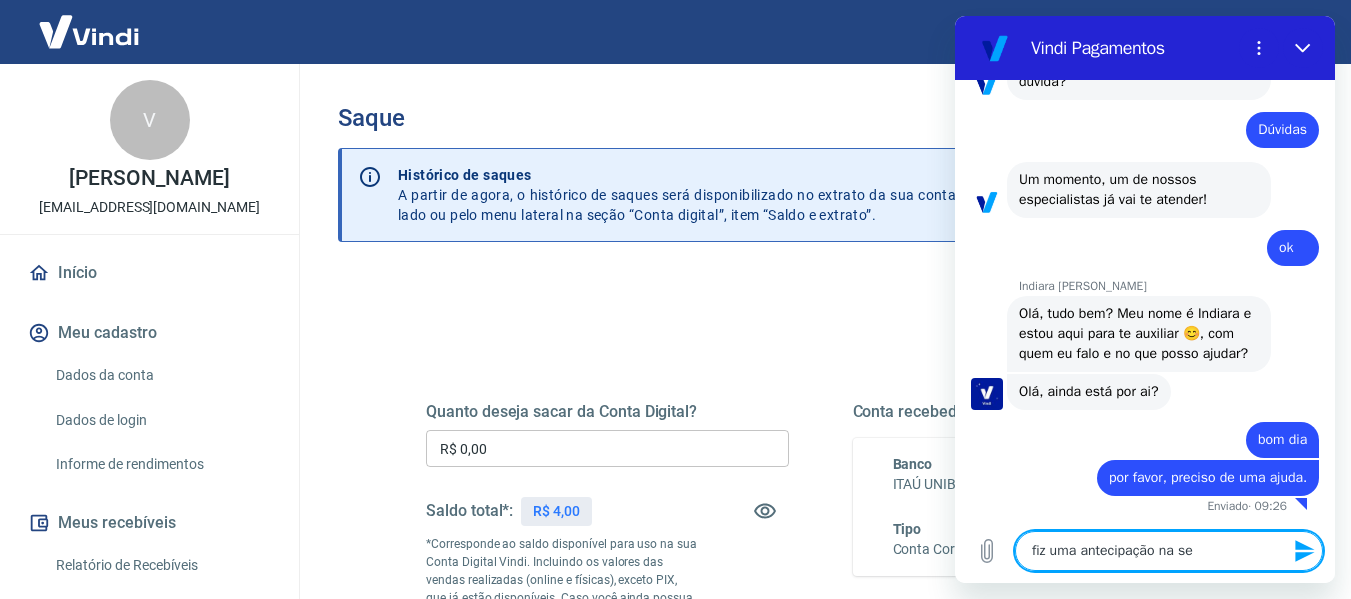 type on "fiz uma antecipação na sex" 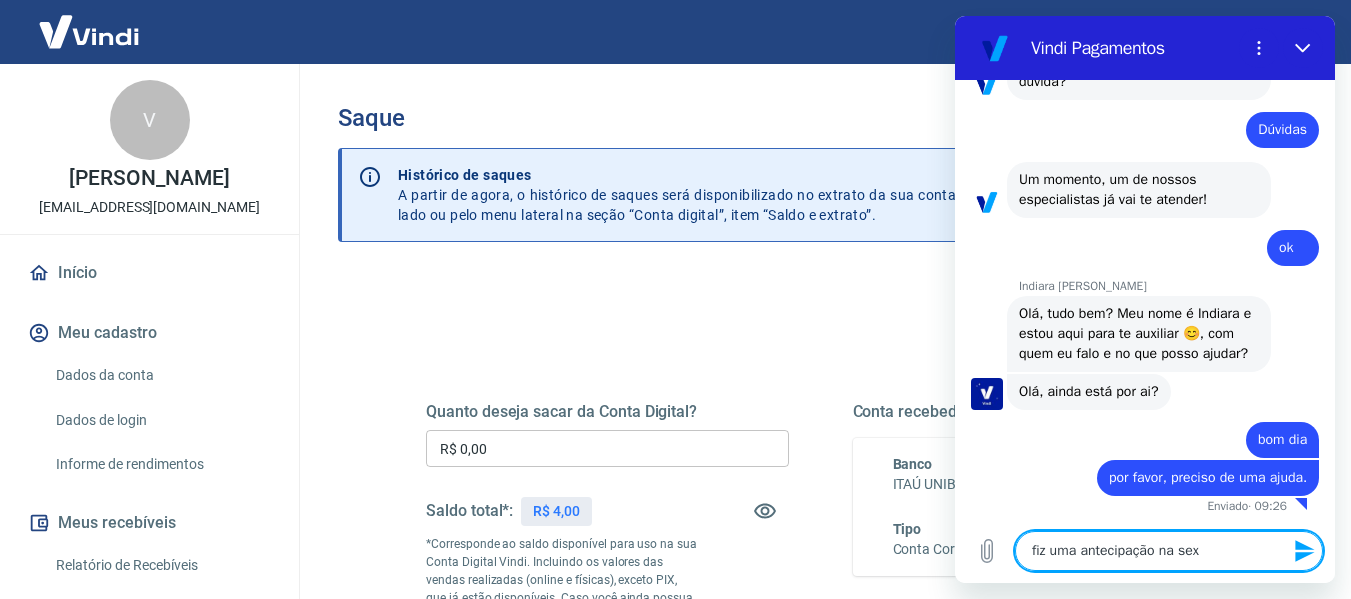 type on "fiz uma antecipação na sext" 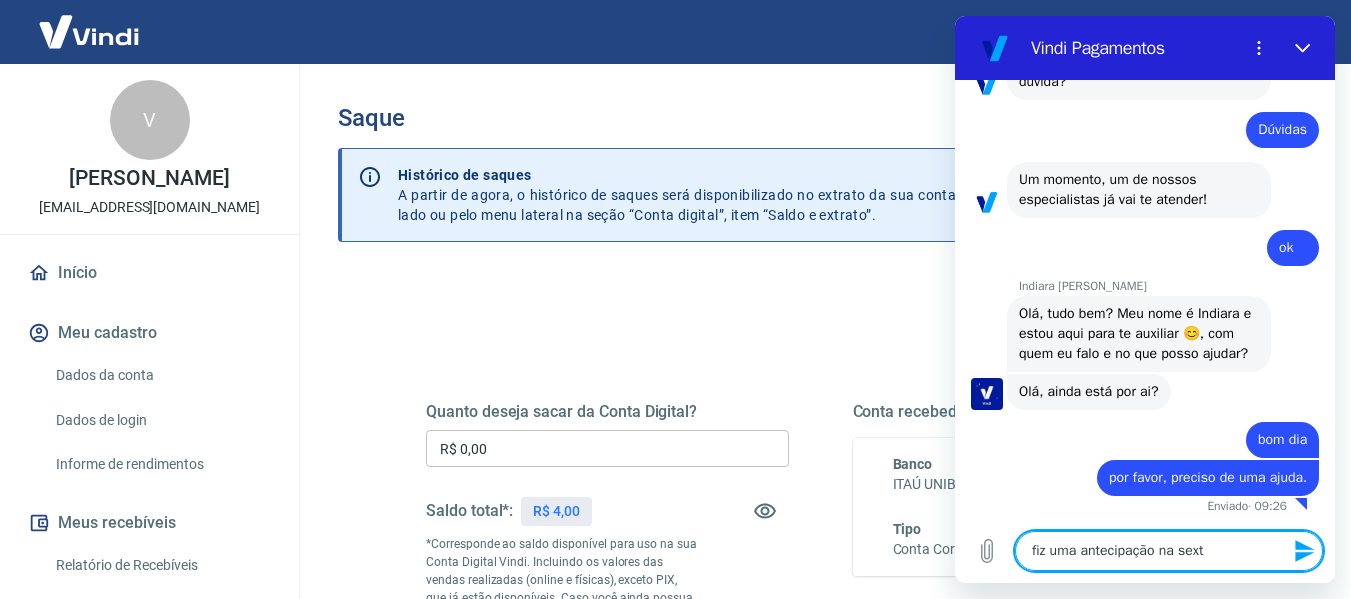 type on "fiz uma antecipação na sexta" 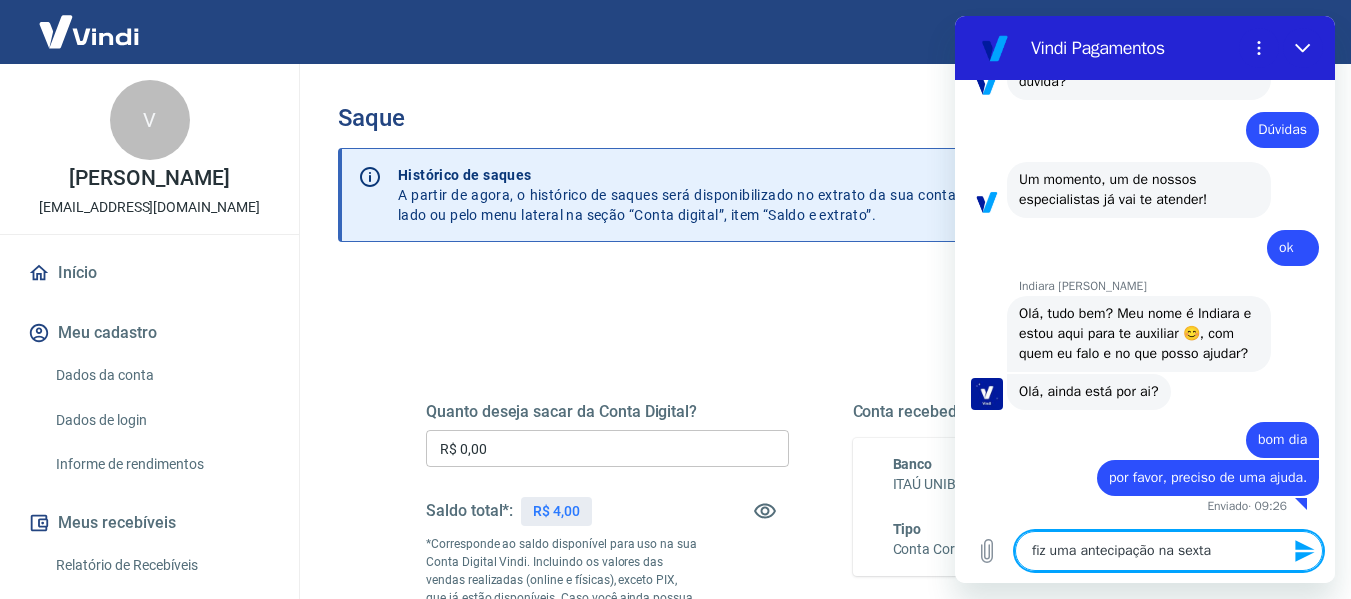 type on "fiz uma antecipação na sexta" 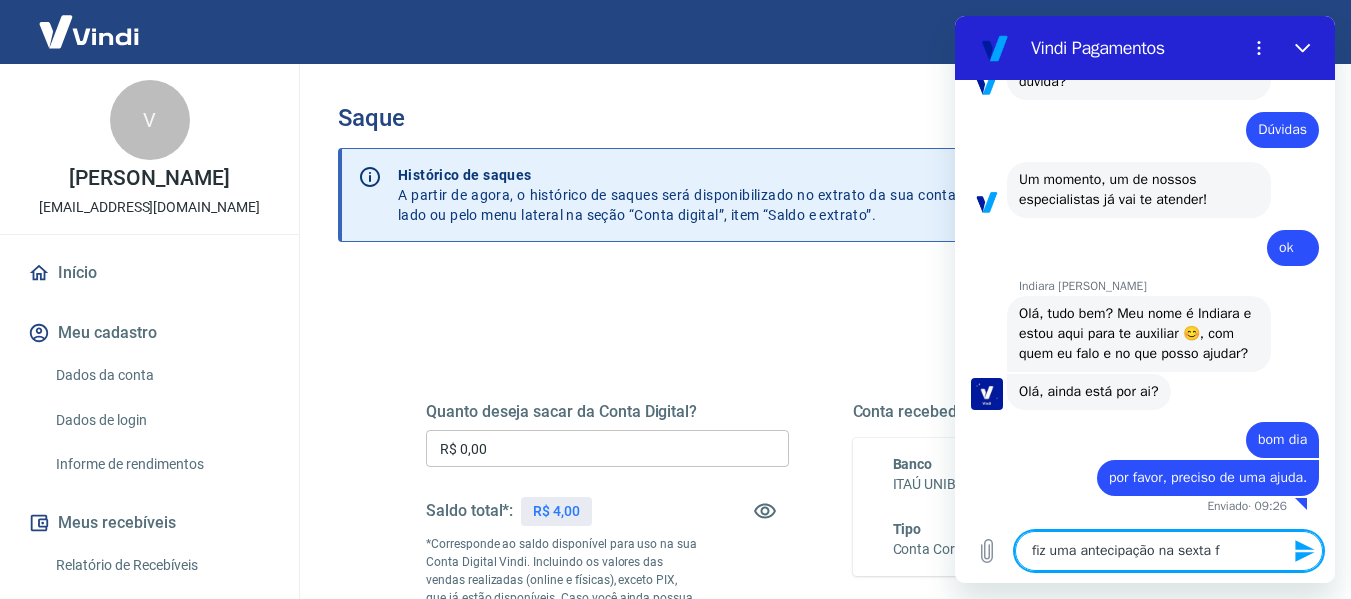 type on "fiz uma antecipação na sexta fe" 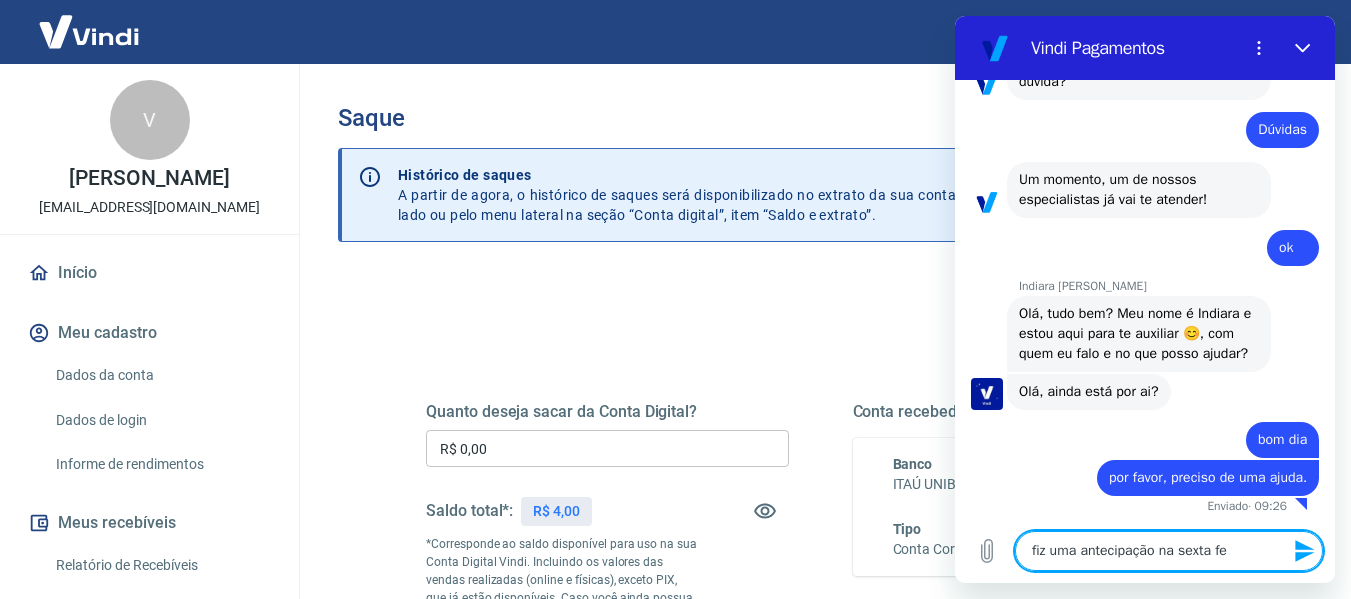 type on "fiz uma antecipação na sexta fei" 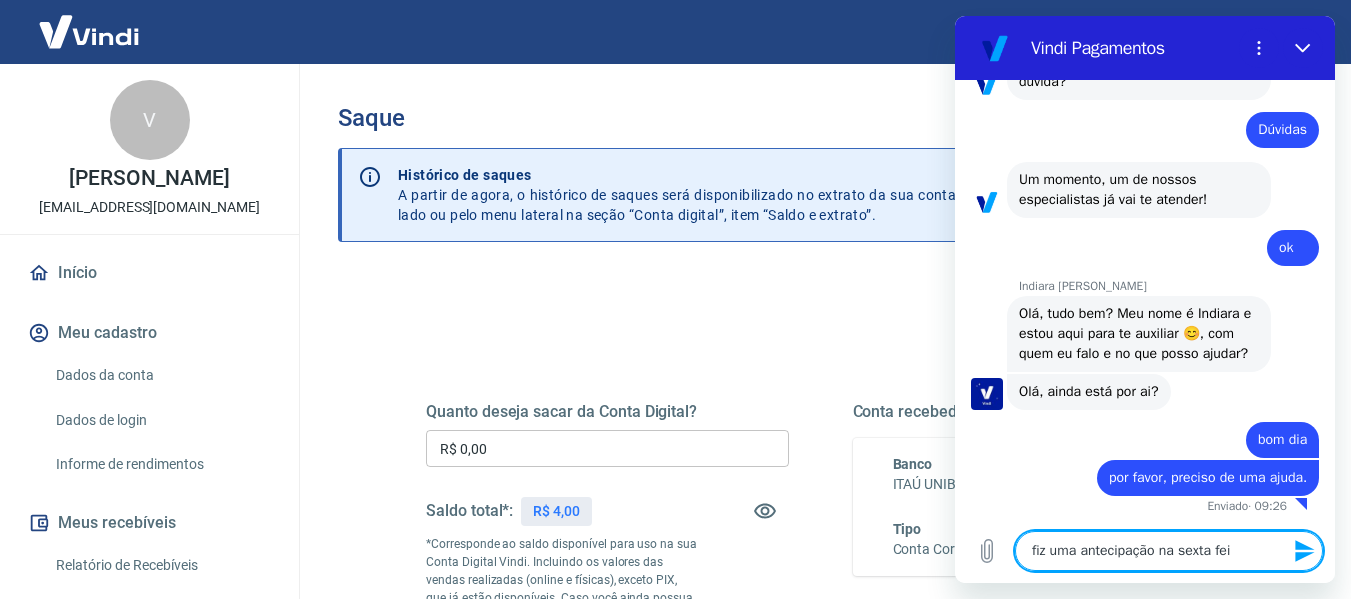 type on "fiz uma antecipação na sexta feir" 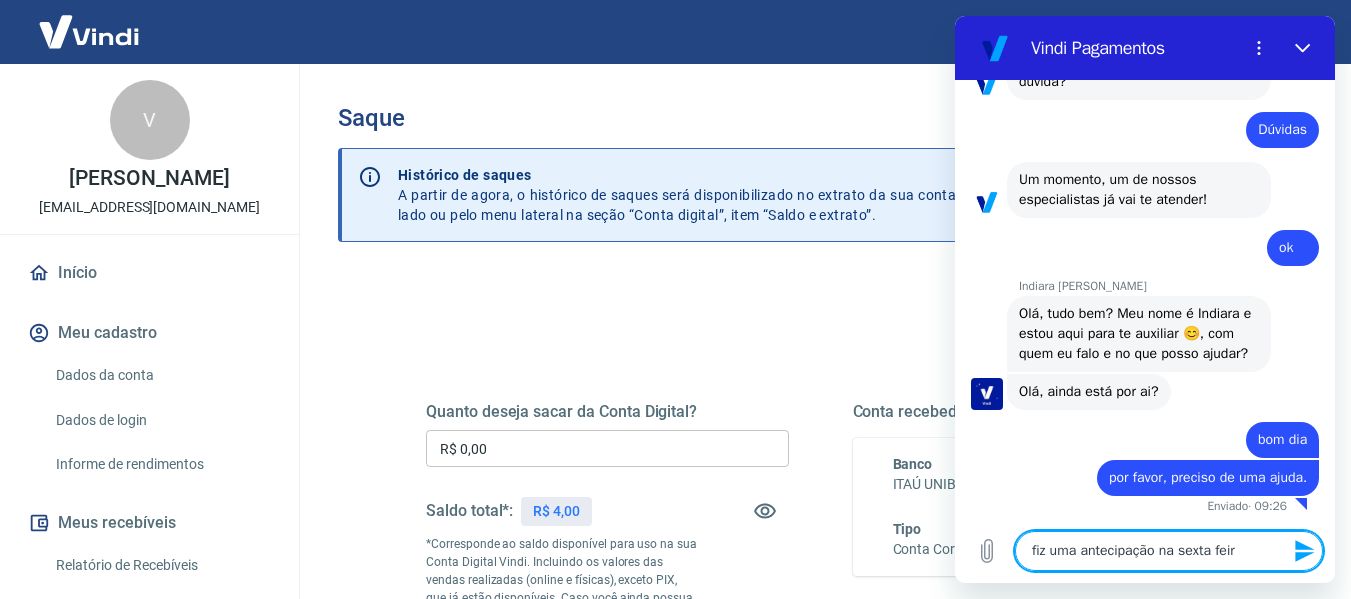 type on "x" 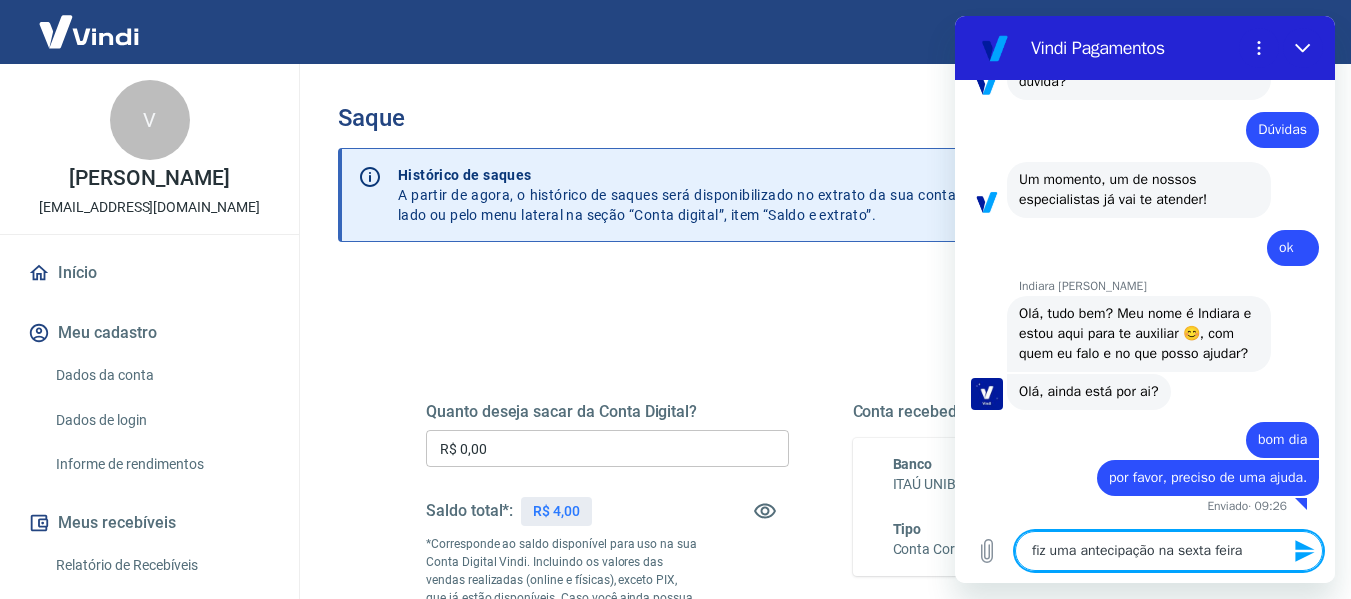 type on "fiz uma antecipação na sexta feira" 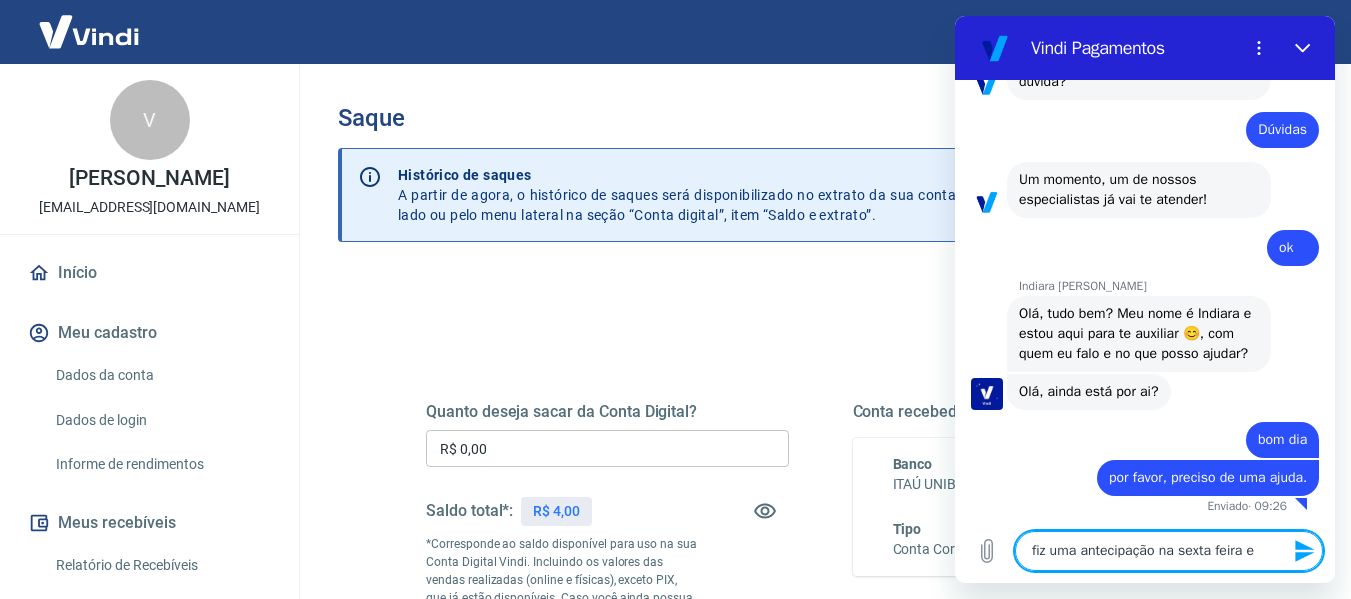 type on "fiz uma antecipação na sexta feira e" 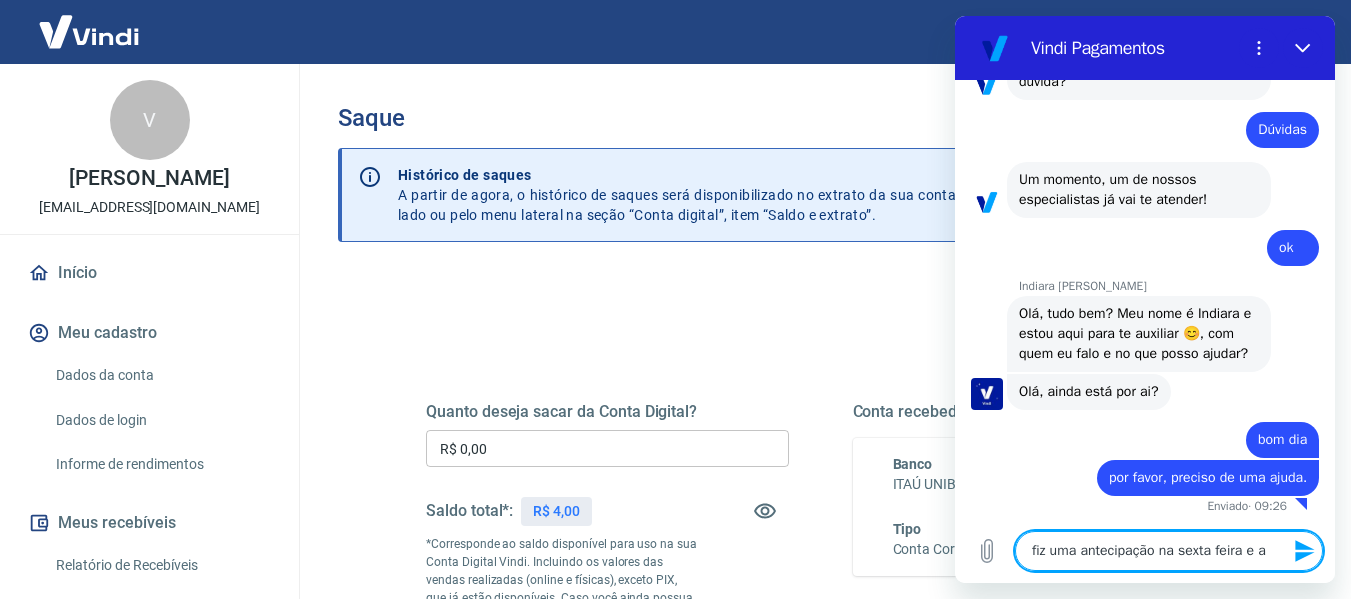 type on "fiz uma antecipação na sexta feira e at" 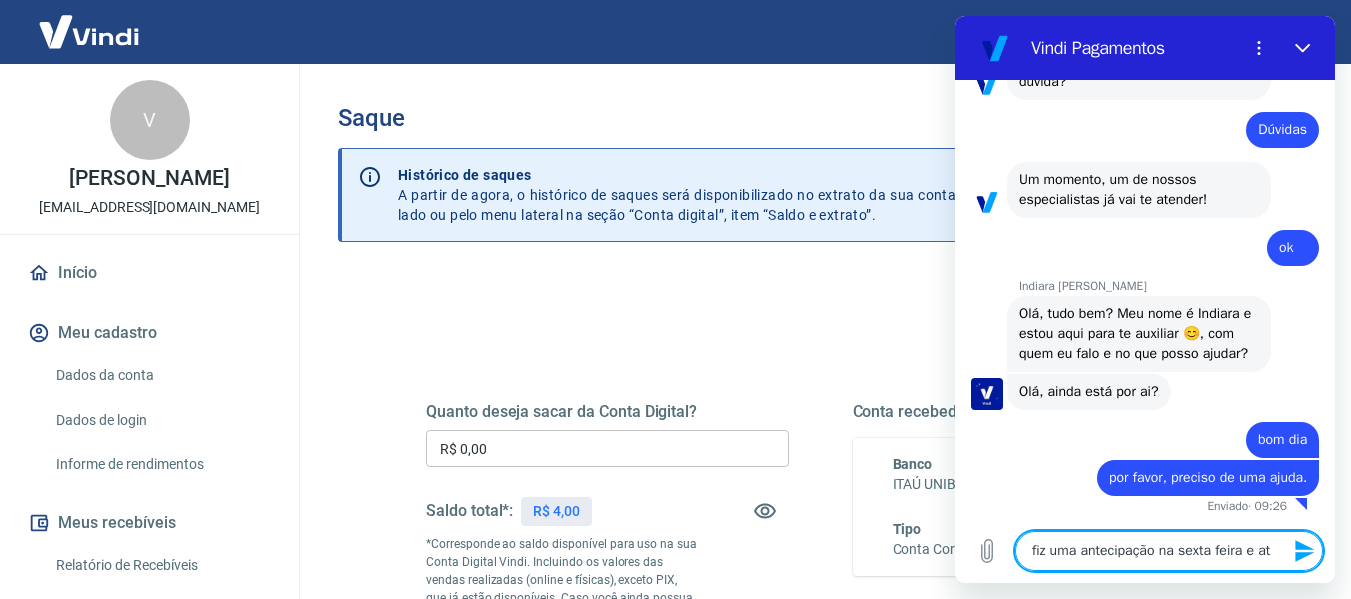 type on "fiz uma antecipação na sexta feira e até" 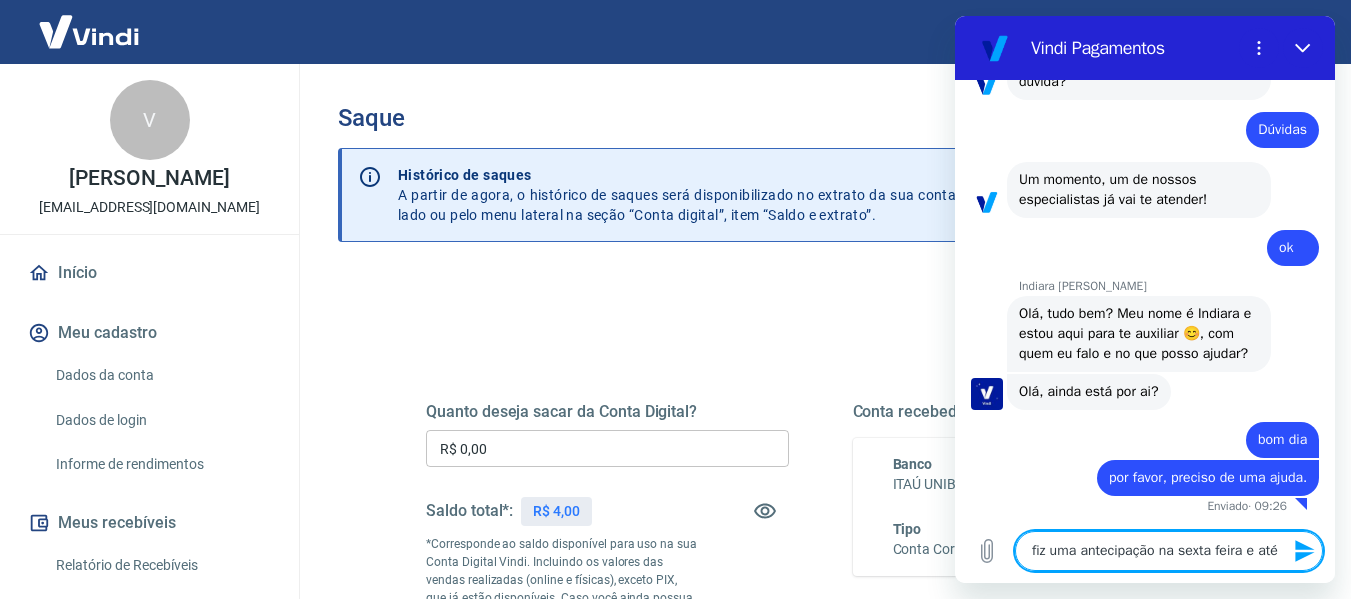 type on "fiz uma antecipação na sexta feira e até" 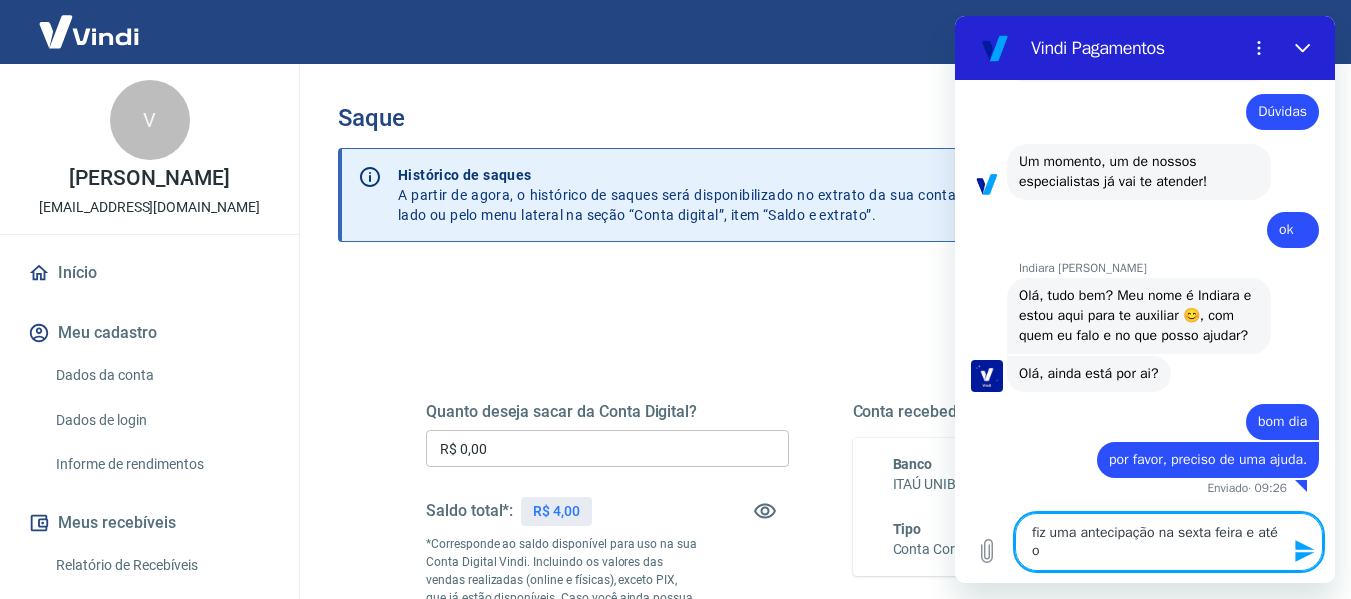 type on "fiz uma antecipação na sexta feira e até o" 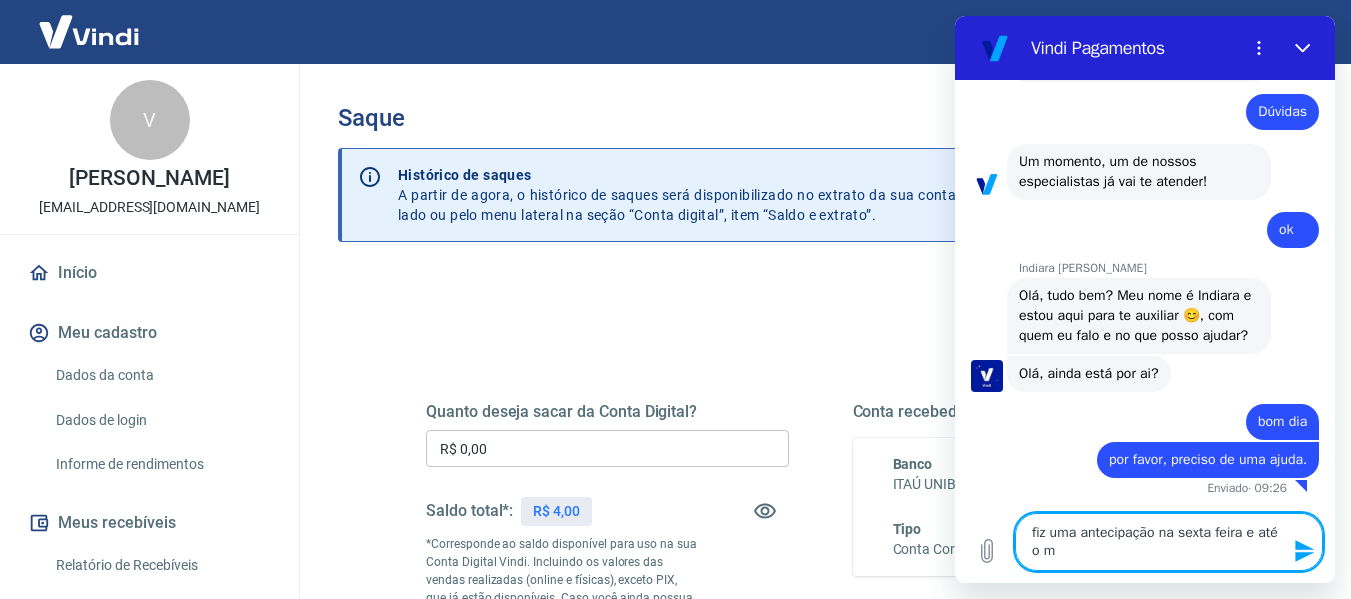 type on "fiz uma antecipação na sexta feira e até o mo" 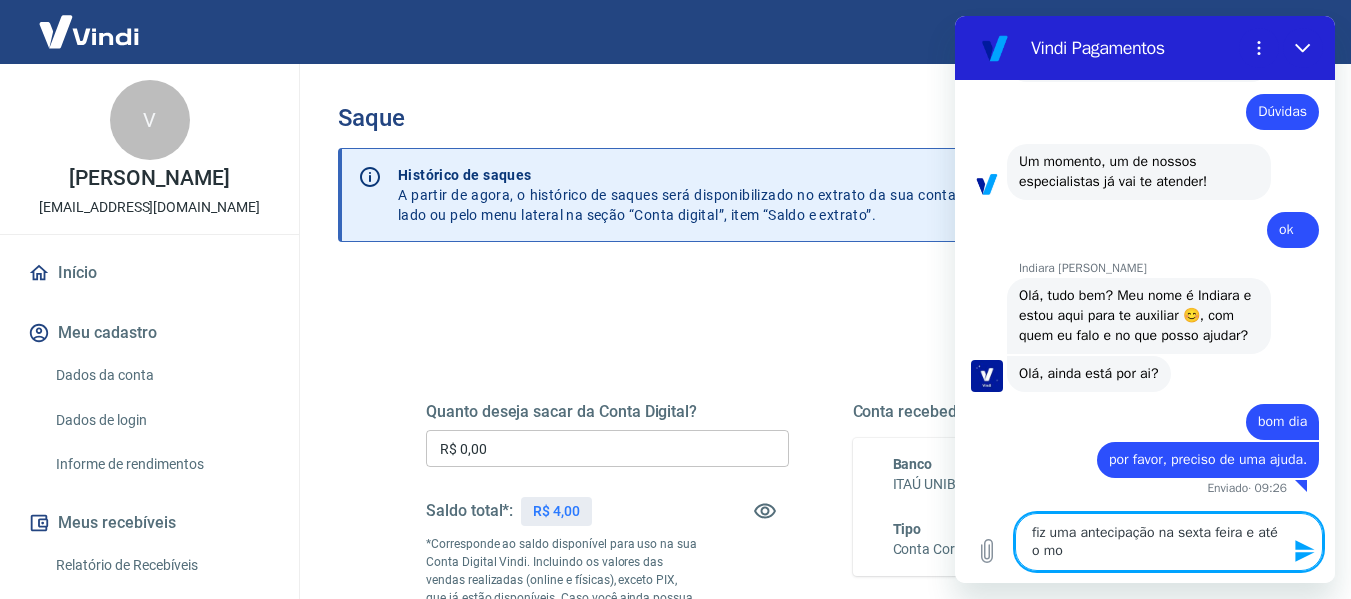 type on "fiz uma antecipação na sexta feira e até o mom" 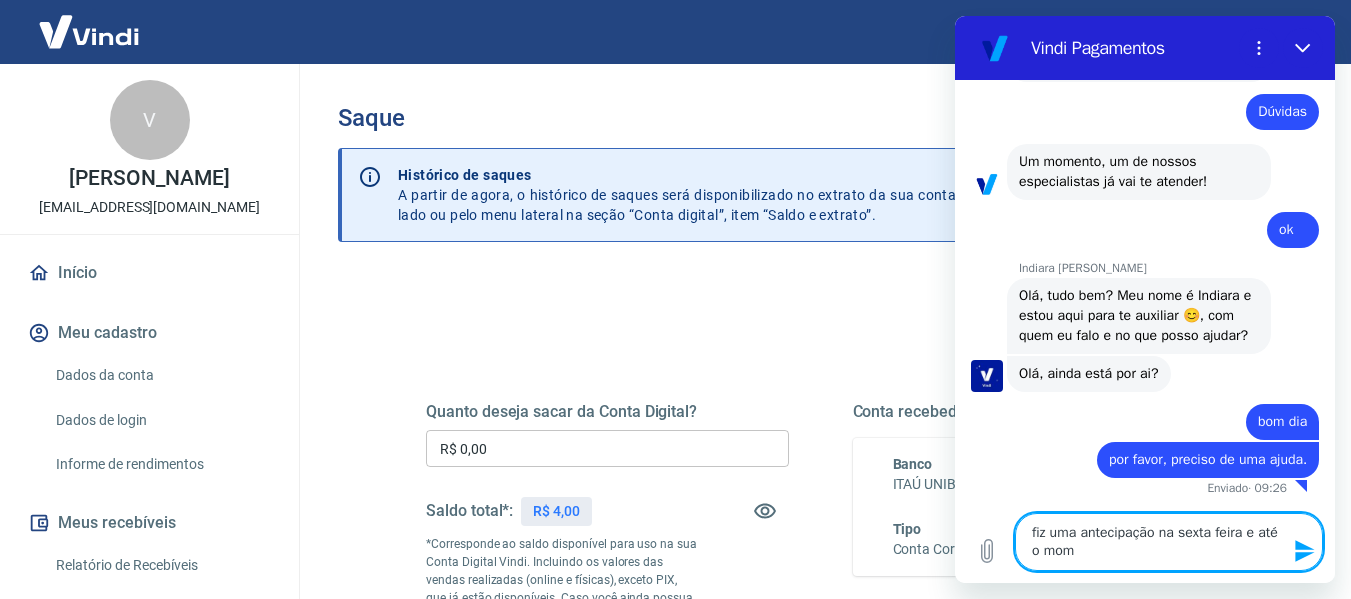 type on "fiz uma antecipação na sexta feira e até o mome" 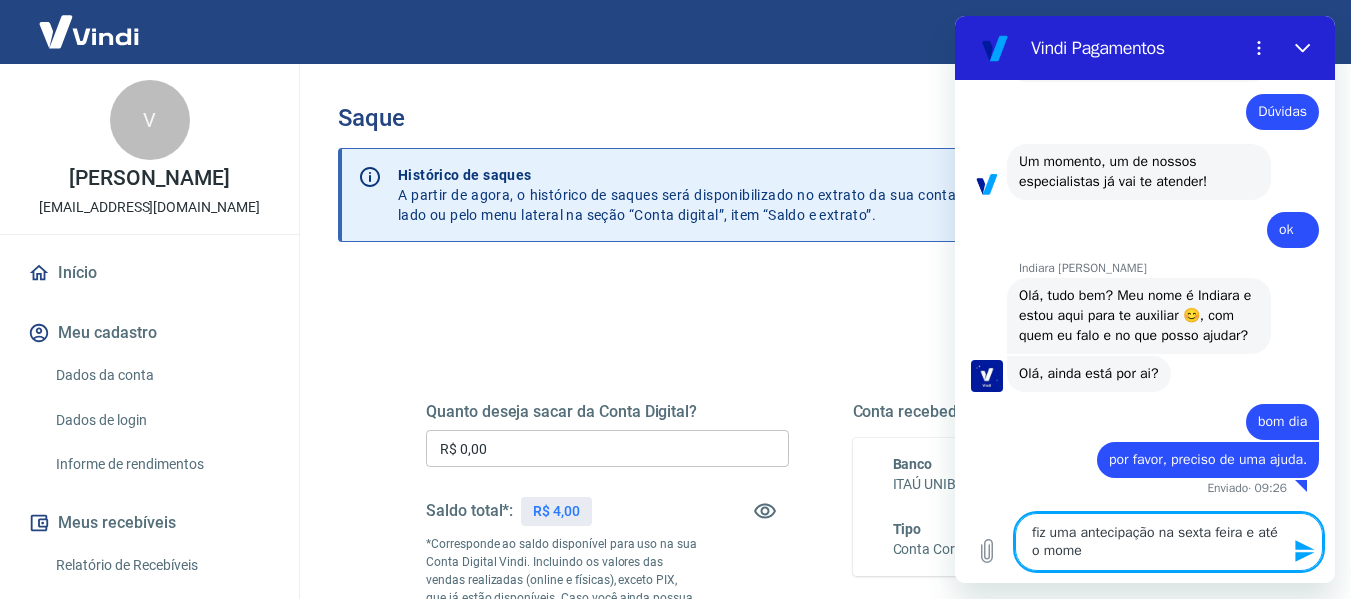 type on "fiz uma antecipação na sexta feira e até o momen" 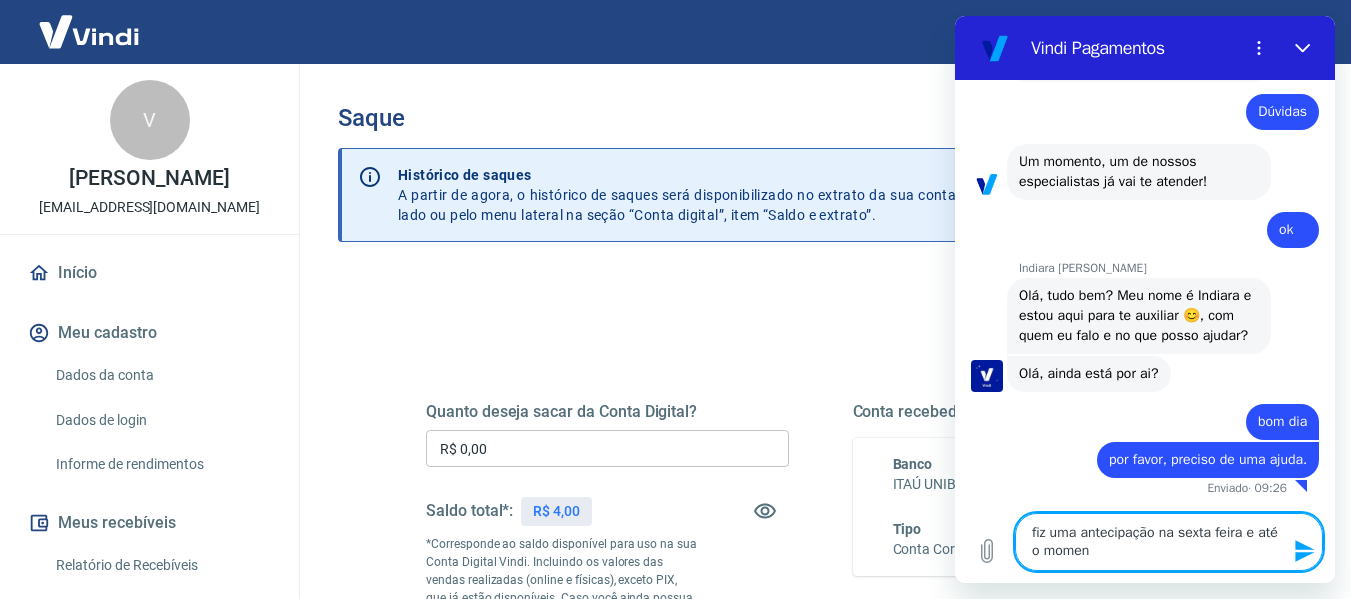 type 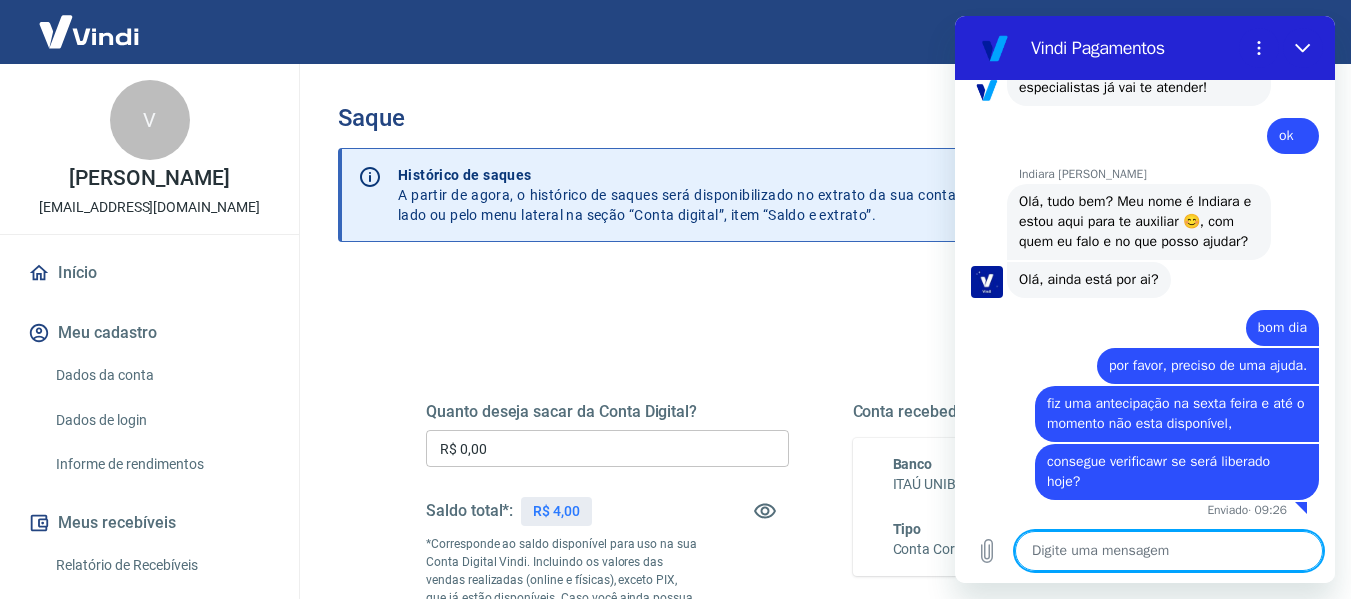 scroll, scrollTop: 570, scrollLeft: 0, axis: vertical 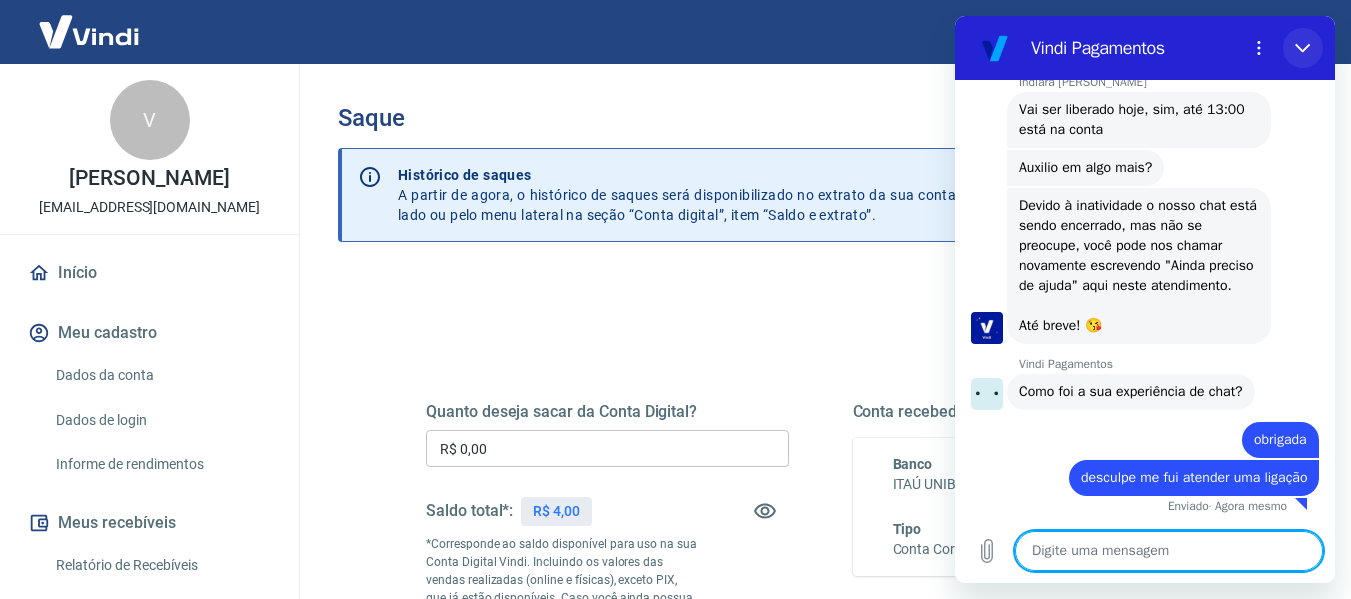 click 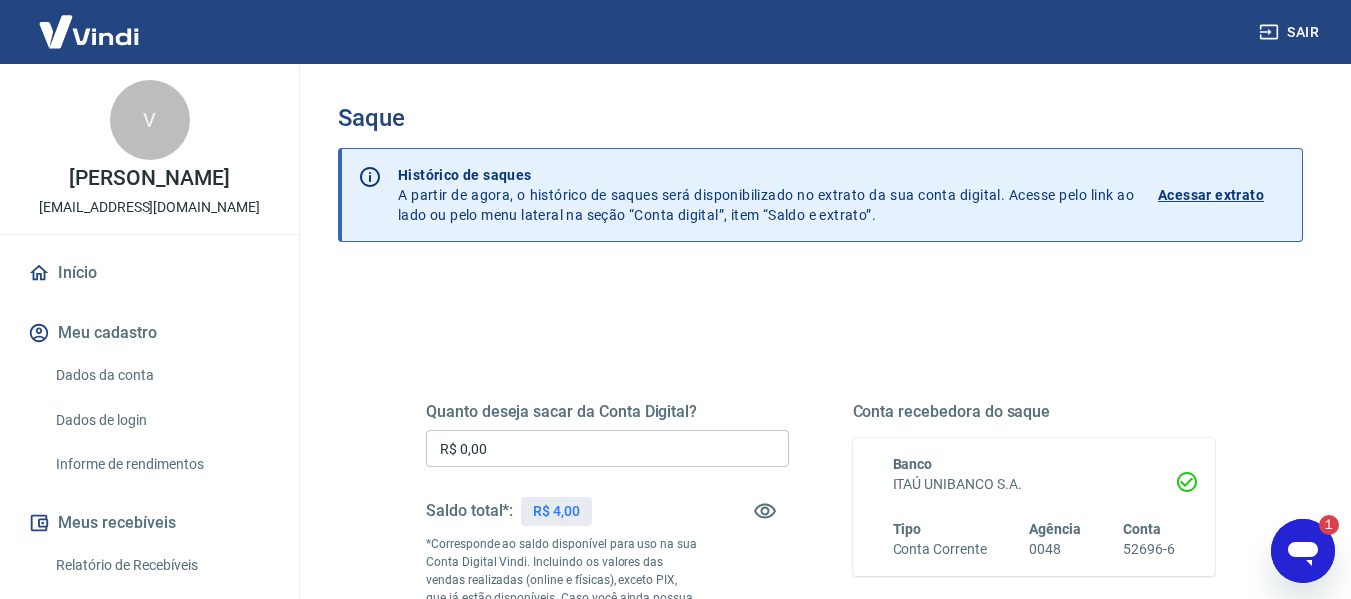 scroll, scrollTop: 0, scrollLeft: 0, axis: both 